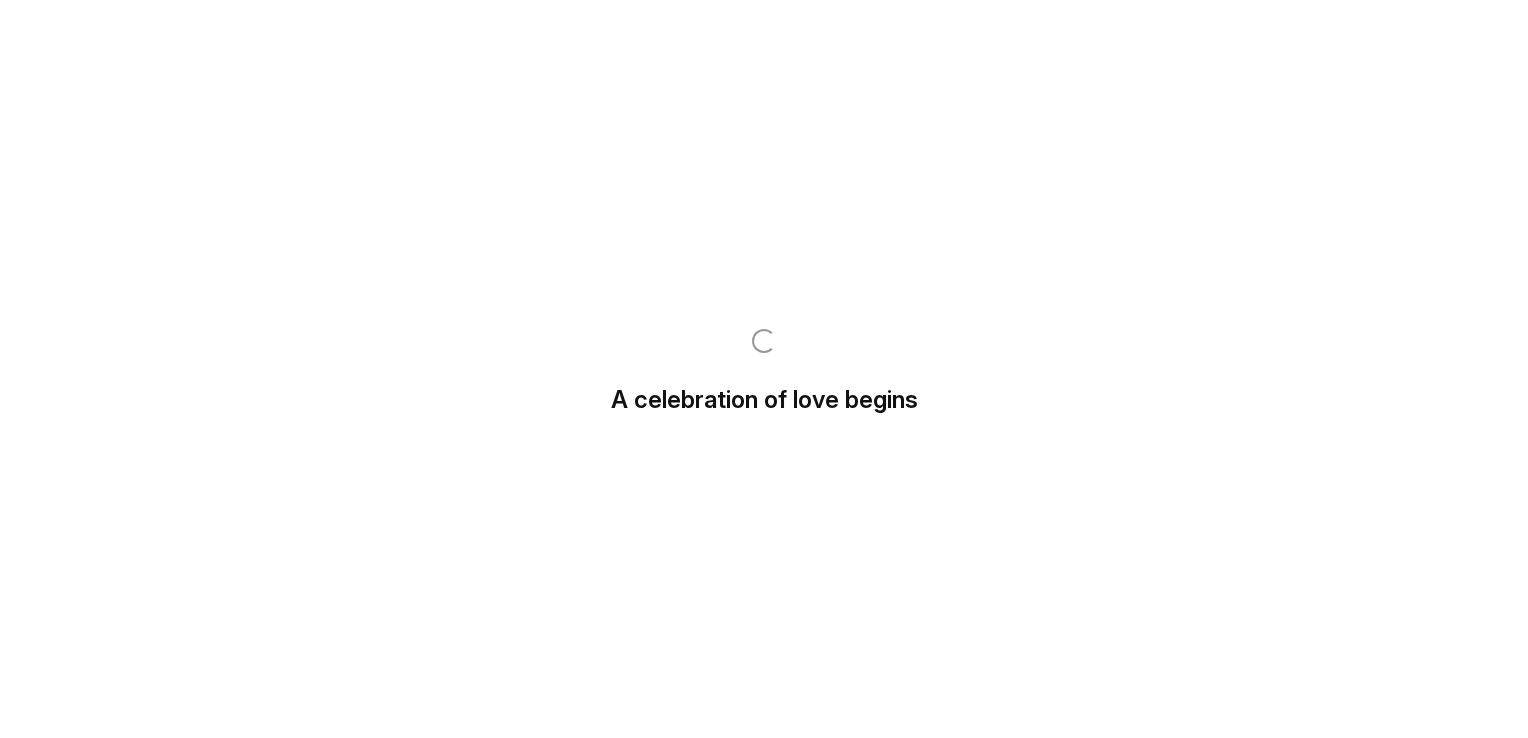 scroll, scrollTop: 0, scrollLeft: 0, axis: both 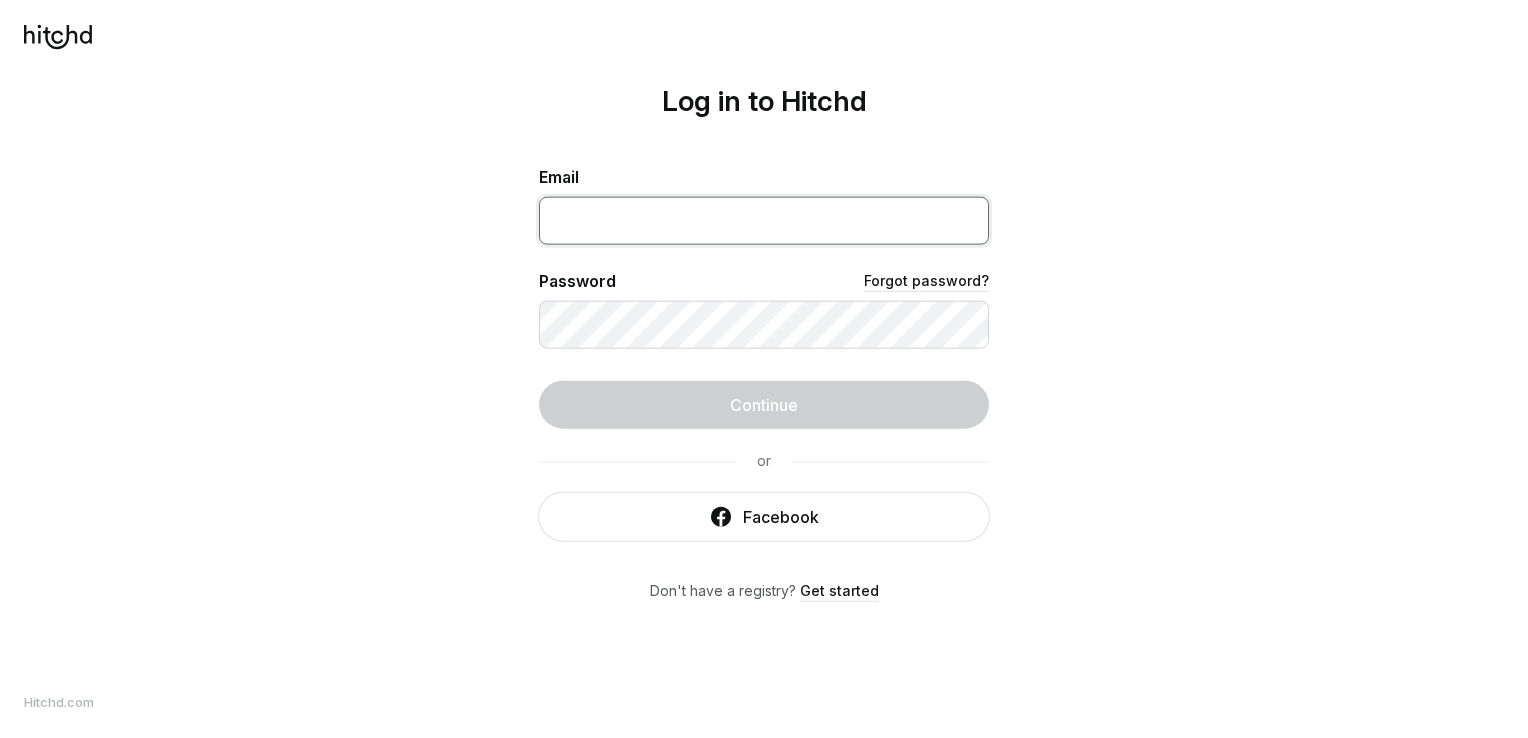 type on "[EMAIL]" 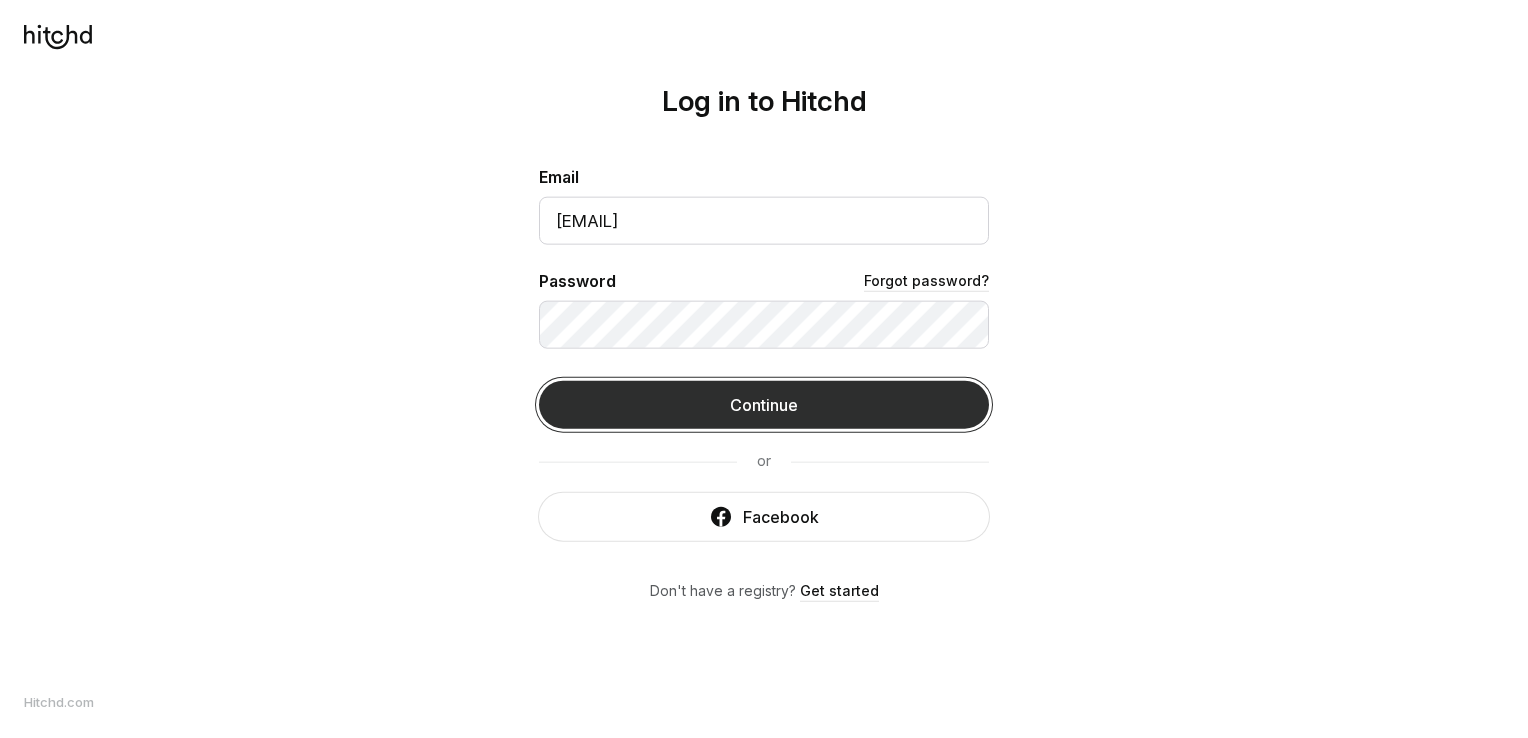 click on "Continue" at bounding box center [764, 405] 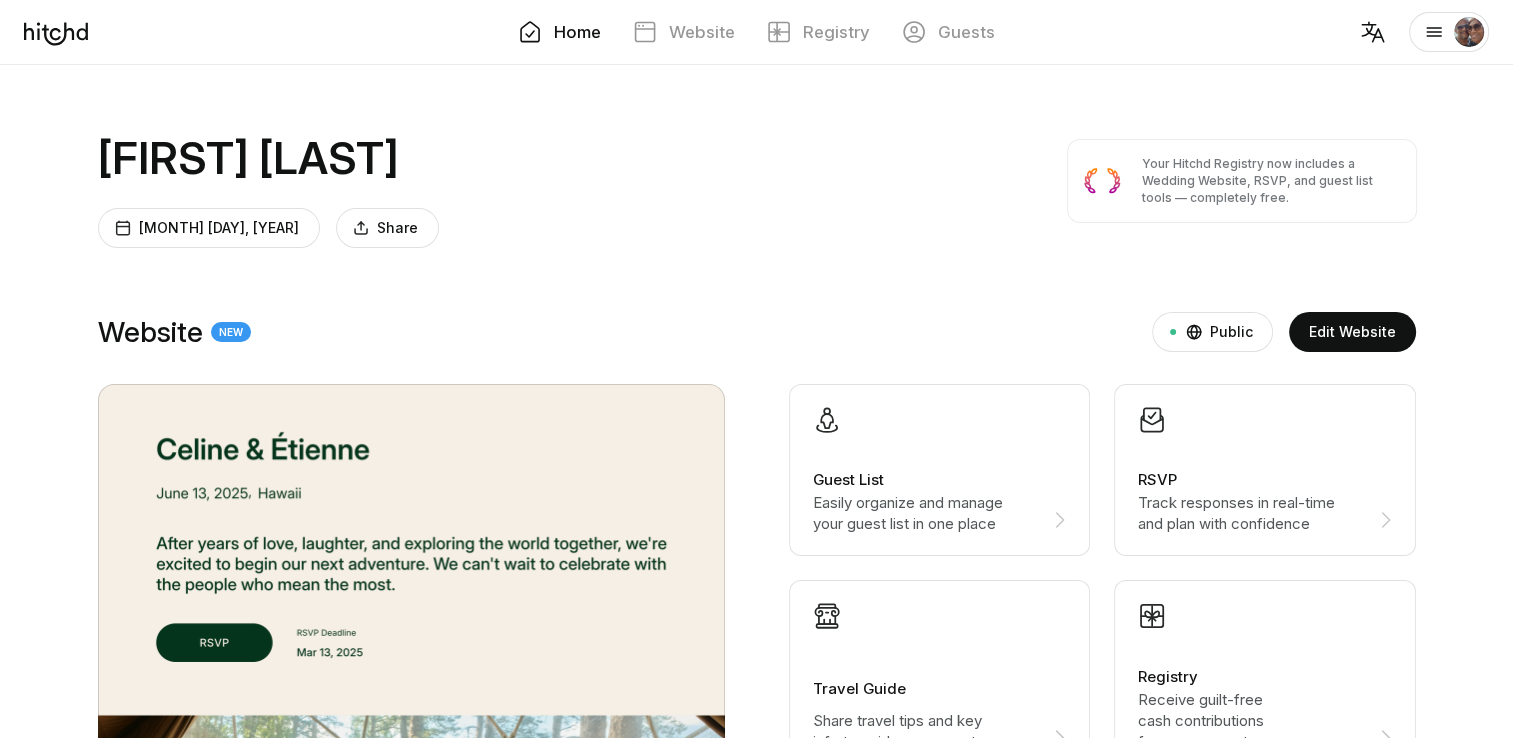 click at bounding box center (411, 579) 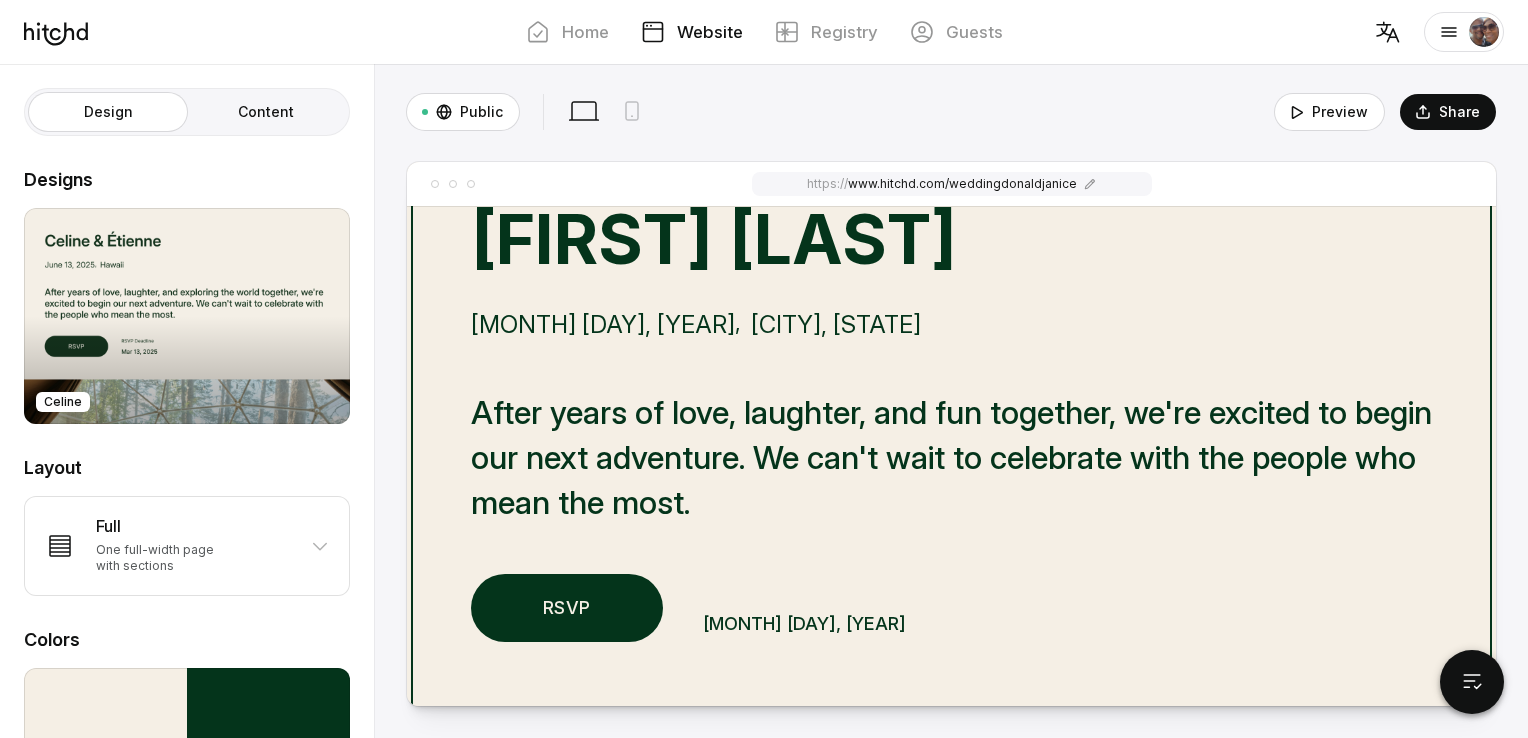 scroll, scrollTop: 100, scrollLeft: 0, axis: vertical 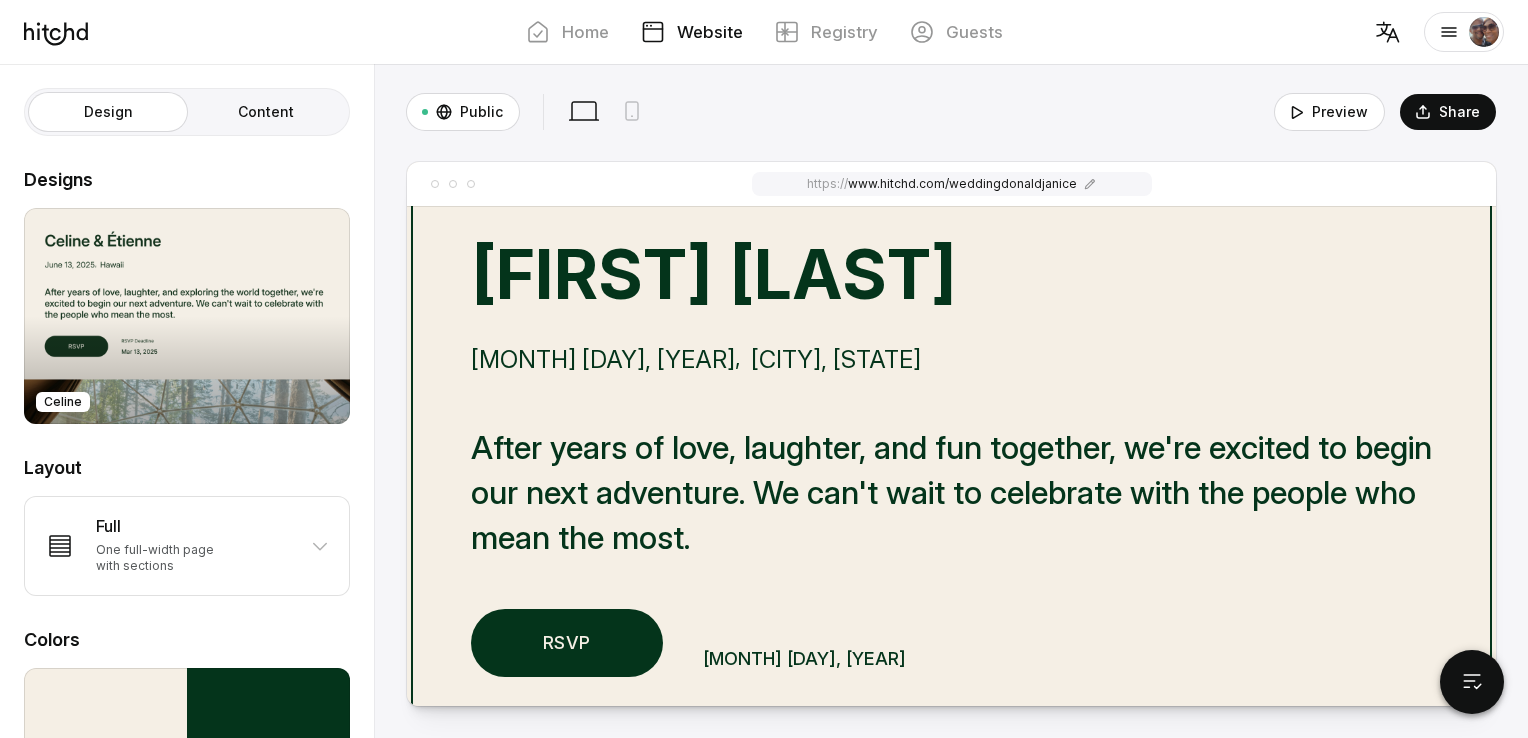 click on "[FIRST] [LAST]
[MONTH] [DAY], [YEAR]
,
[CITY], [STATE]" at bounding box center [951, 258] 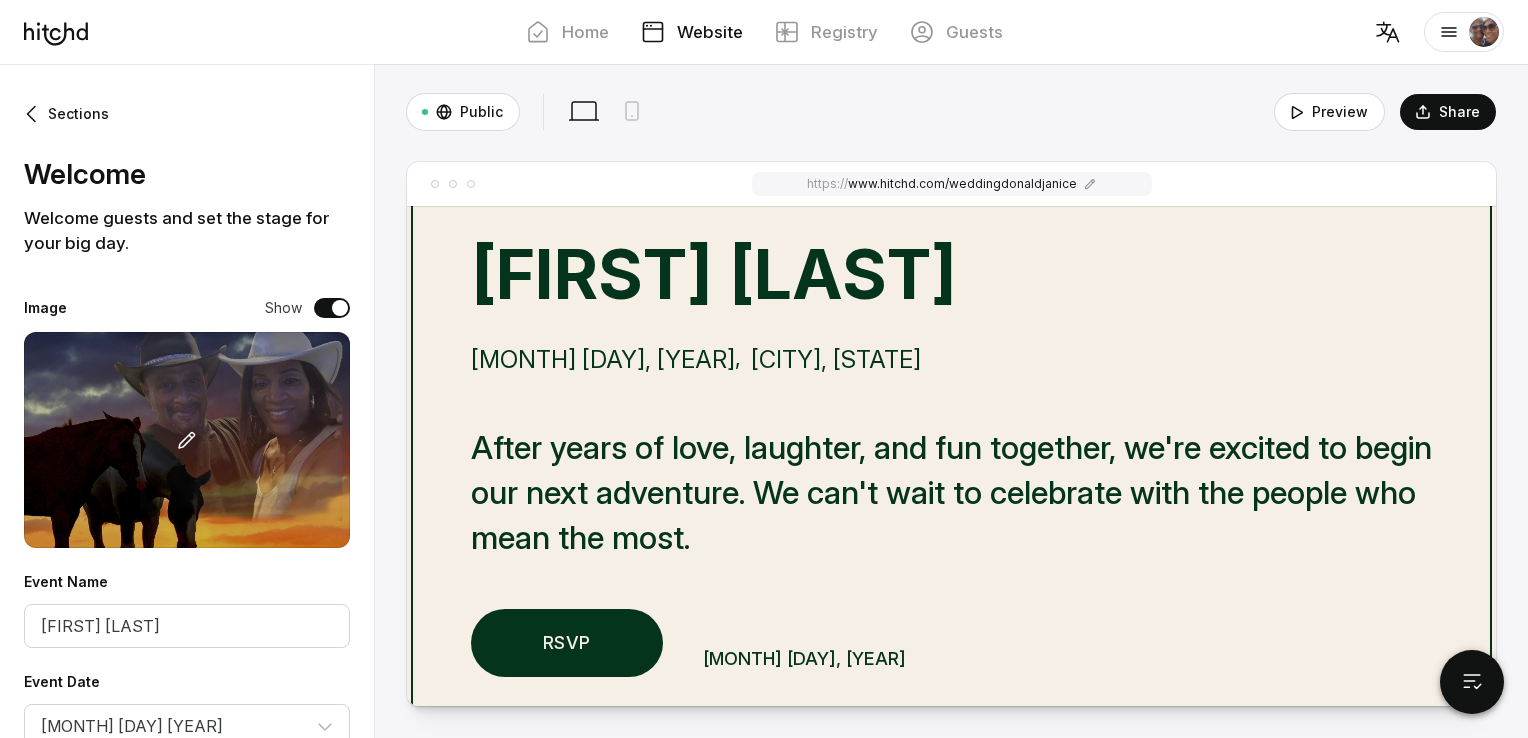 scroll, scrollTop: 0, scrollLeft: 0, axis: both 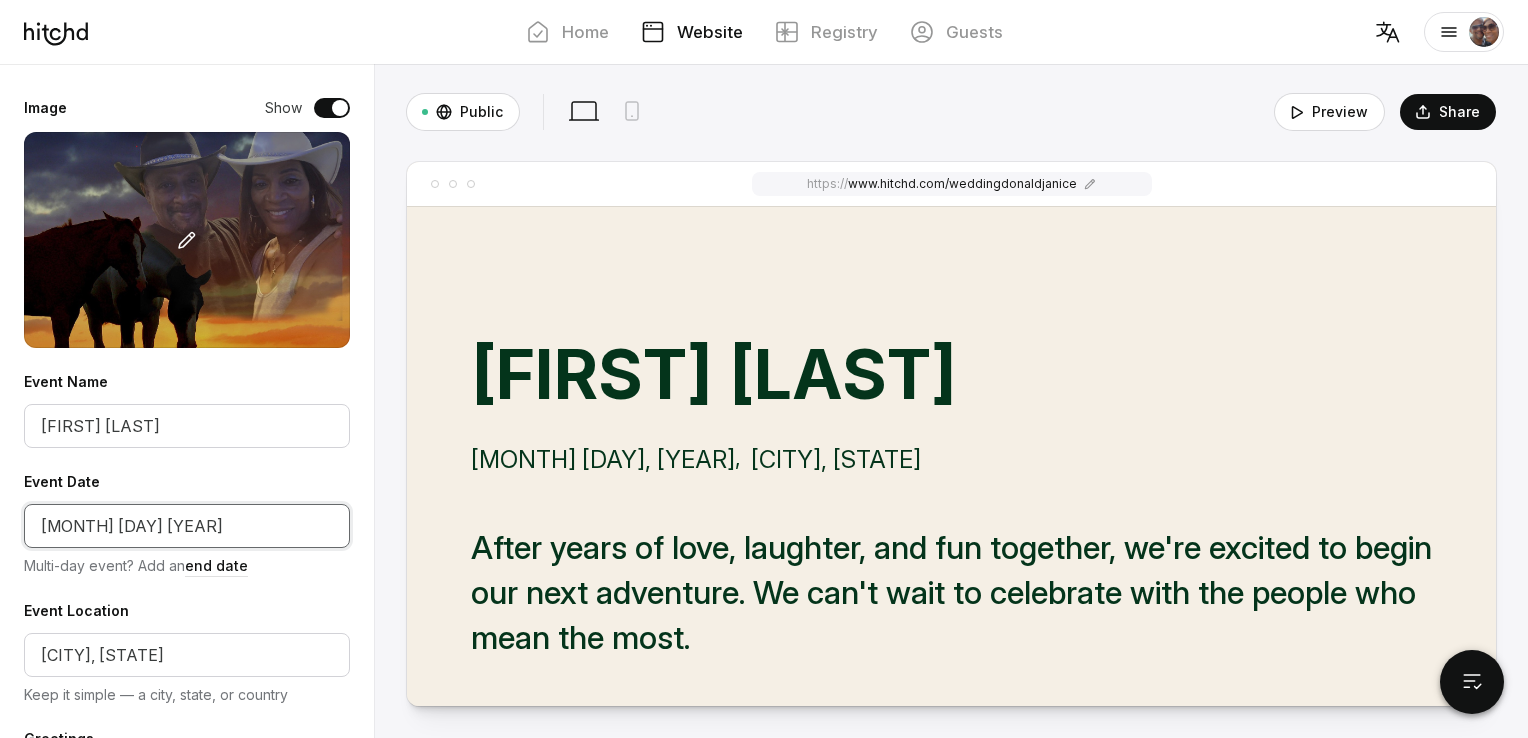 click on "[MONTH] [DAY] [YEAR]" at bounding box center [187, 526] 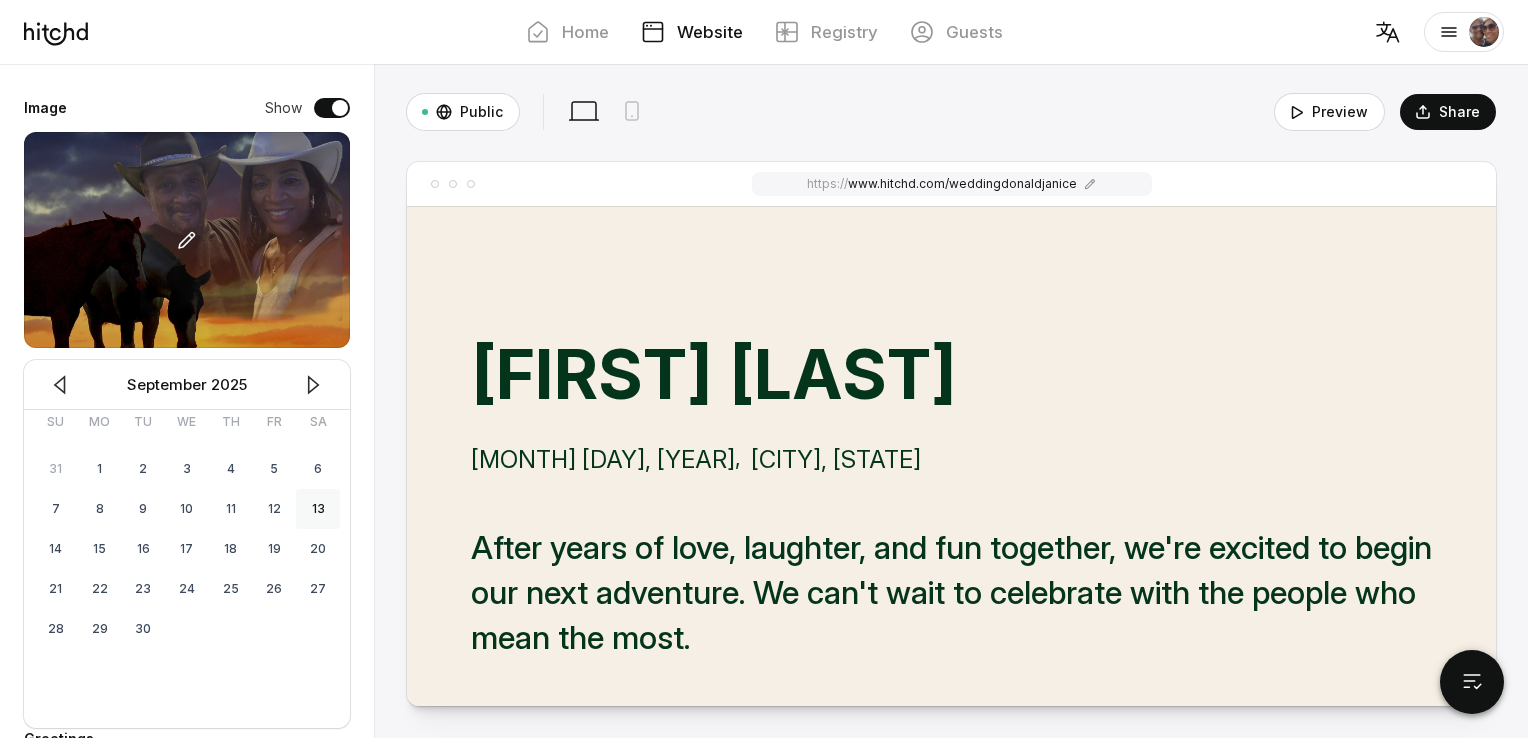 click on "13" at bounding box center [318, 509] 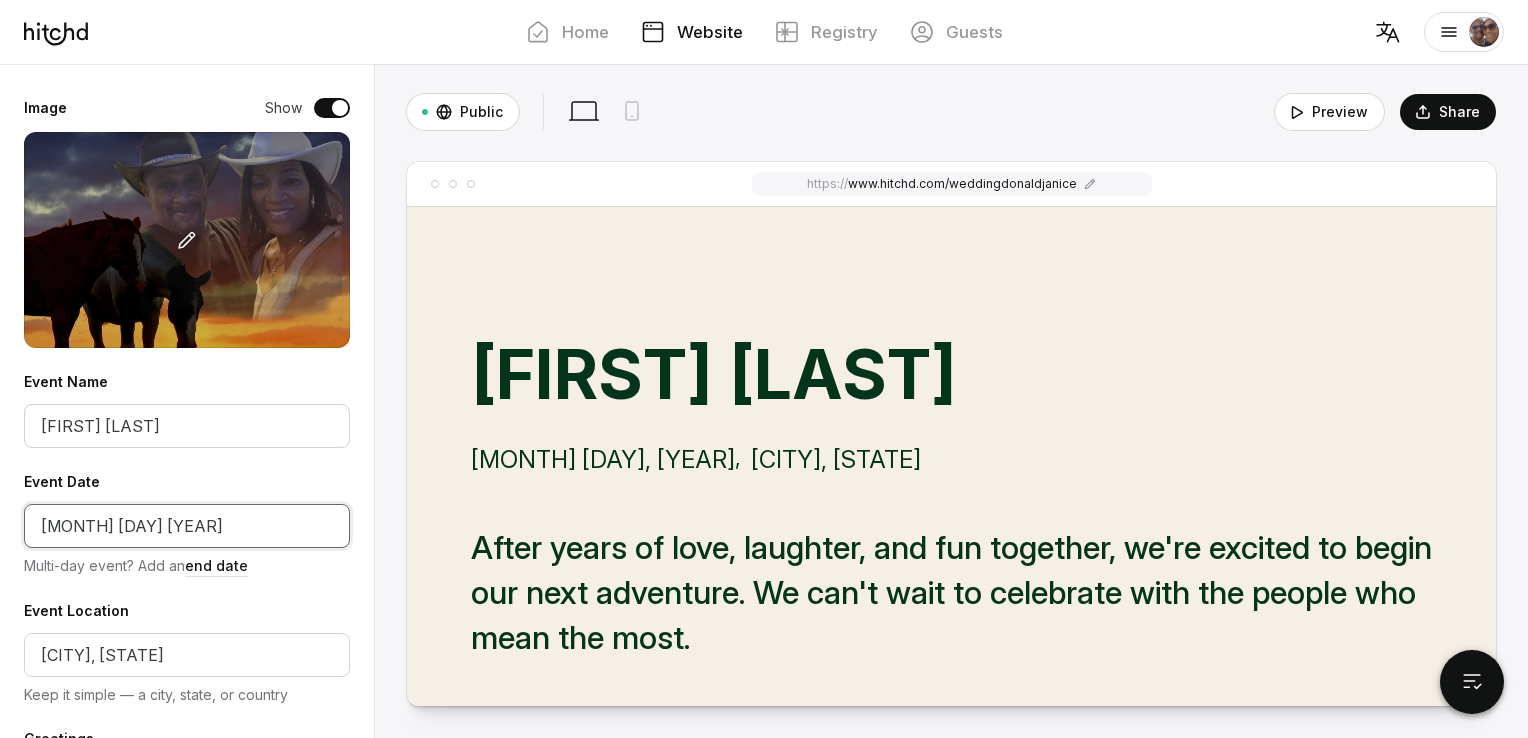 click on "[MONTH] [DAY] [YEAR]" at bounding box center (187, 526) 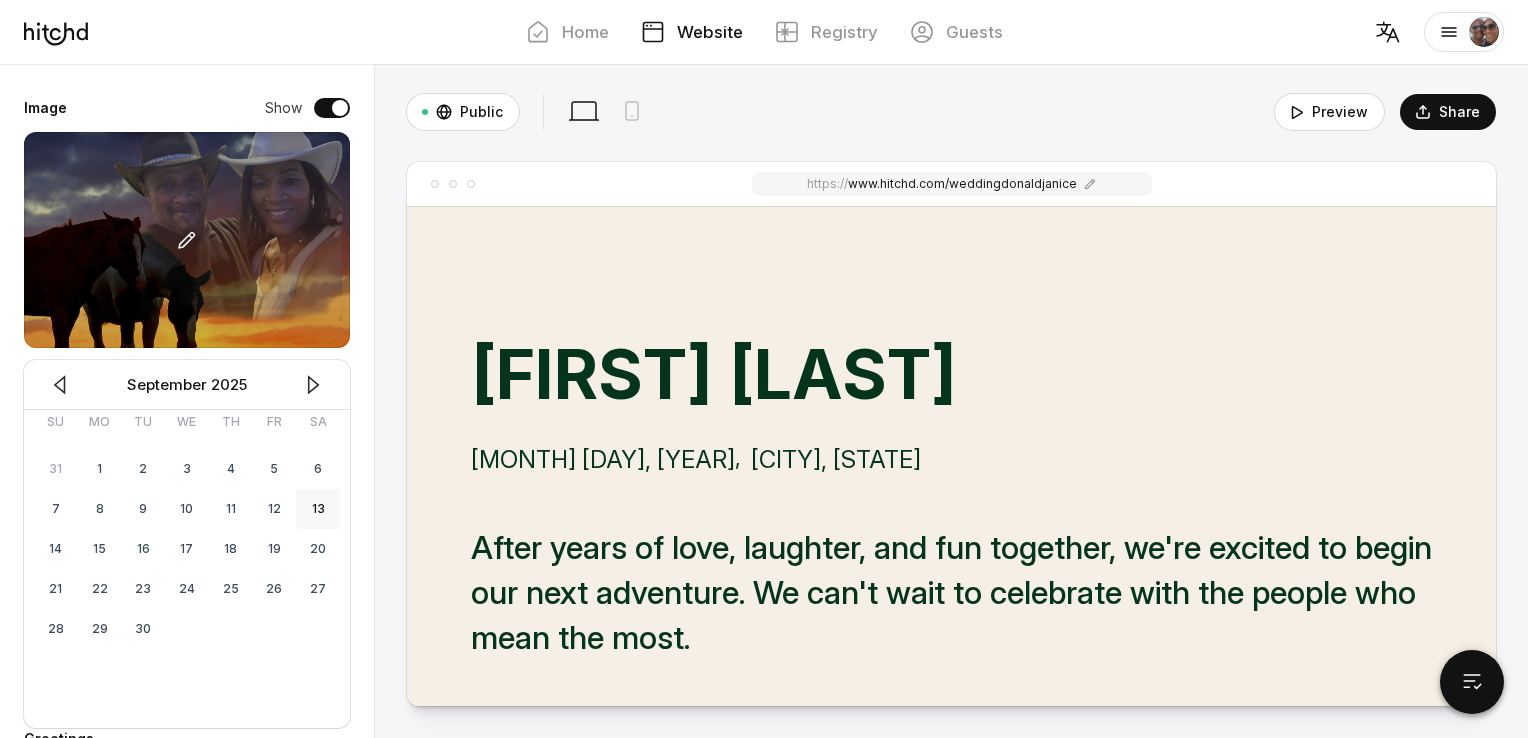 click on "13" at bounding box center (318, 509) 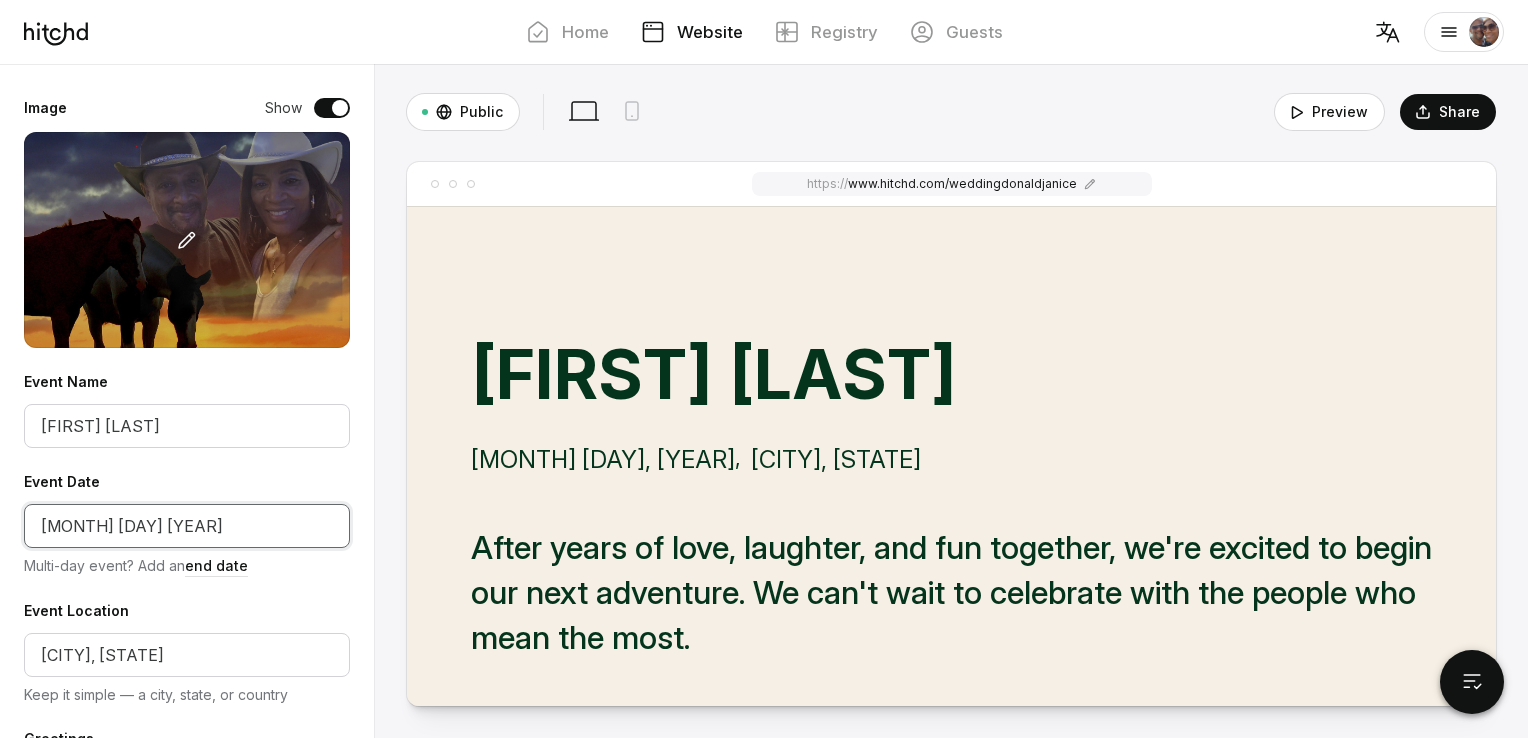 click on "[MONTH] [DAY] [YEAR]" at bounding box center (187, 526) 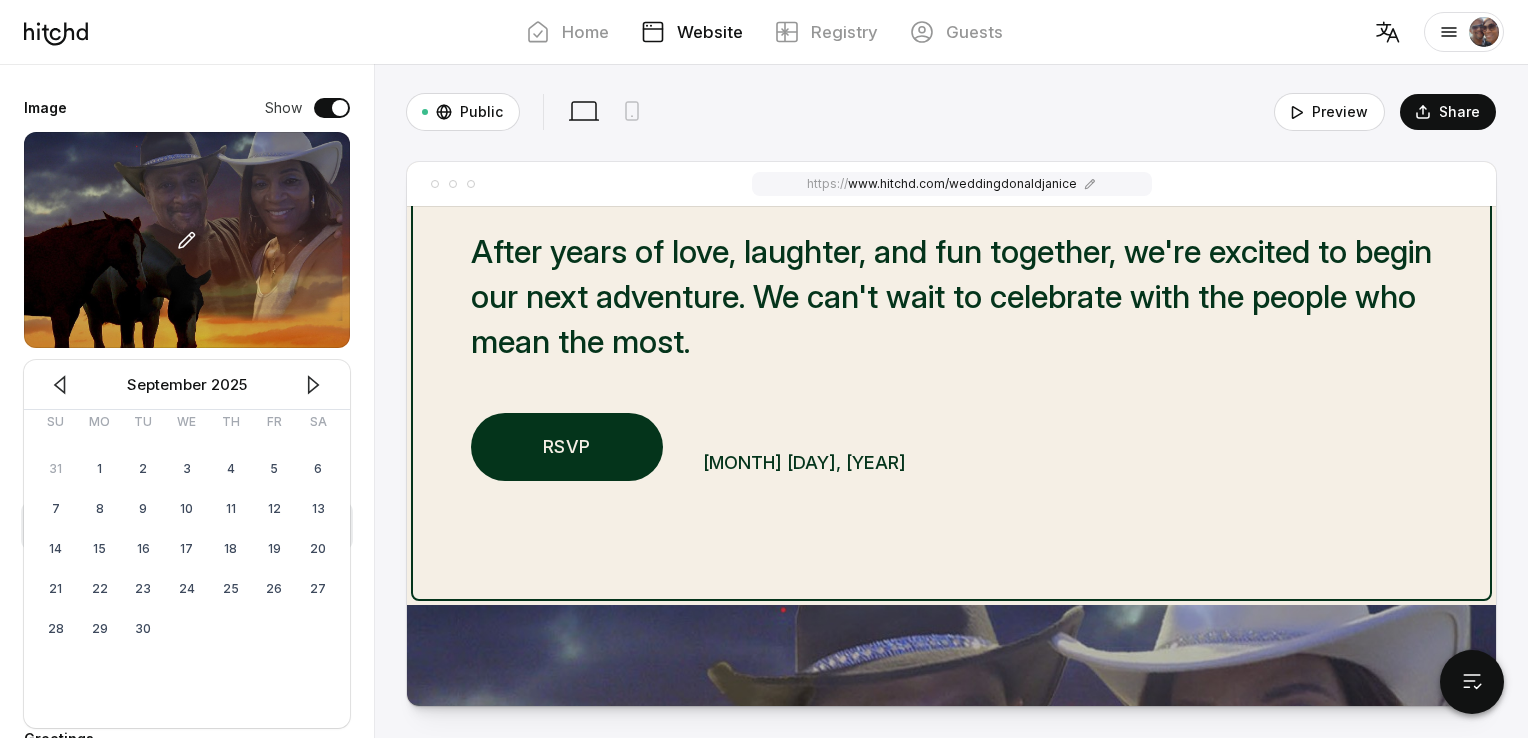 scroll, scrollTop: 300, scrollLeft: 0, axis: vertical 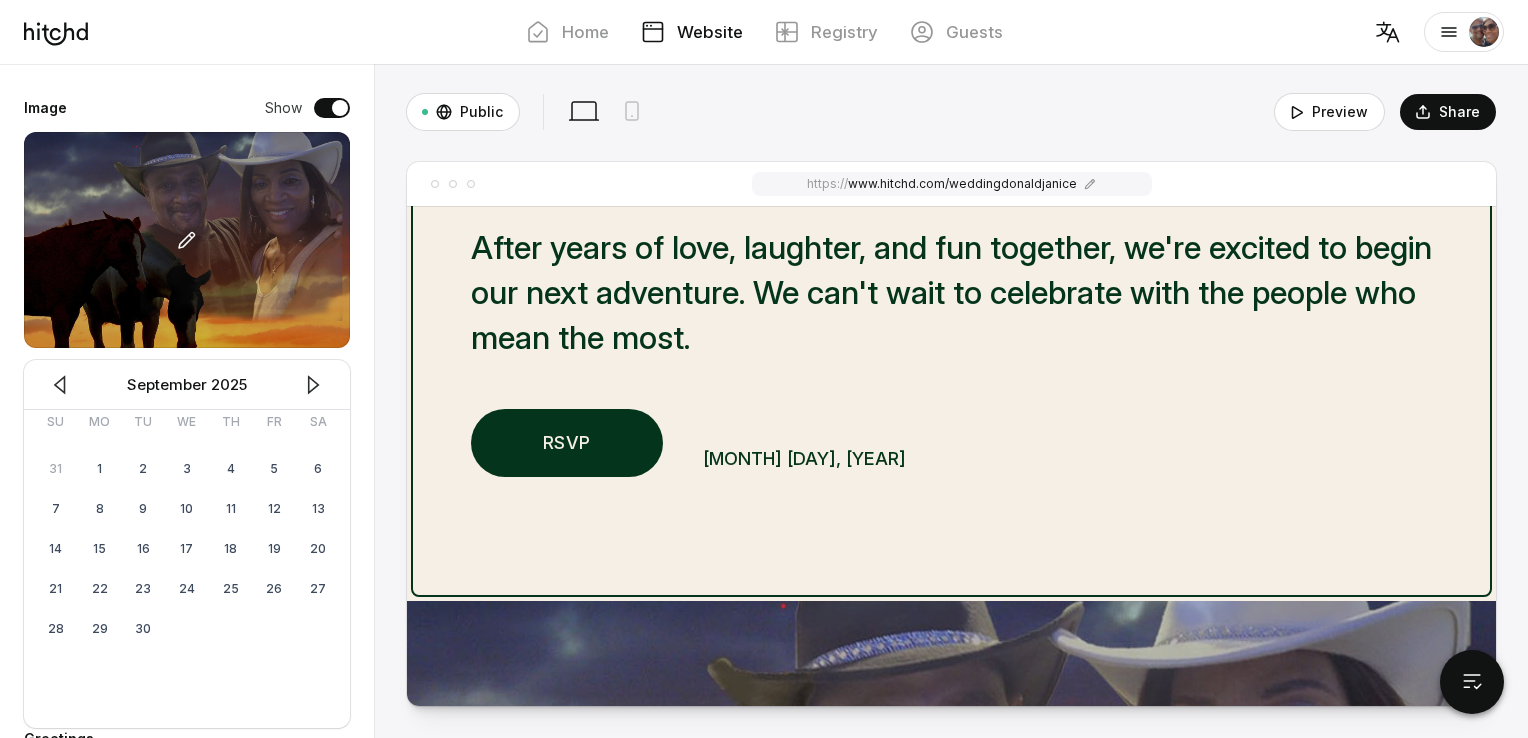 click on "[MONTH] [DAY], [YEAR]" at bounding box center (804, 459) 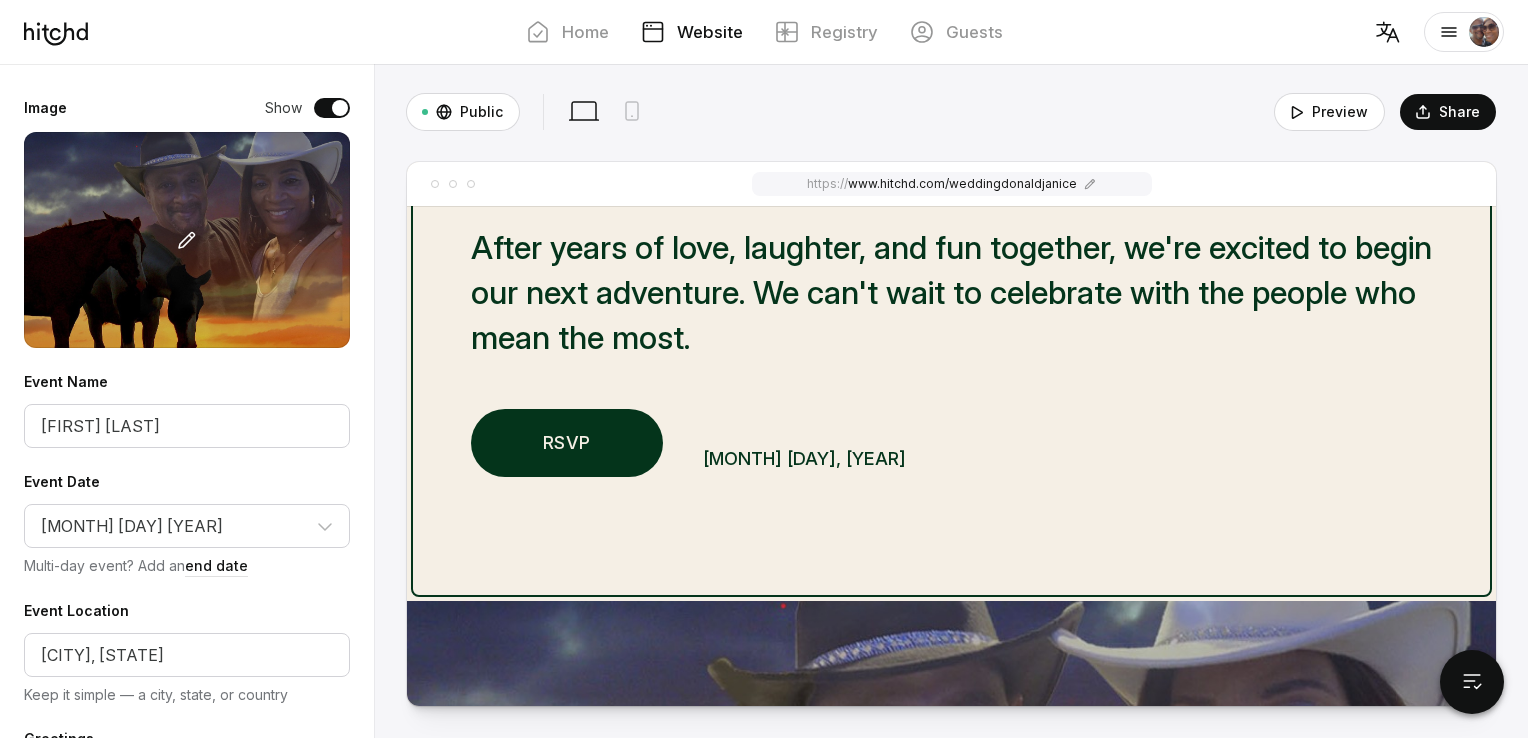 scroll, scrollTop: 0, scrollLeft: 0, axis: both 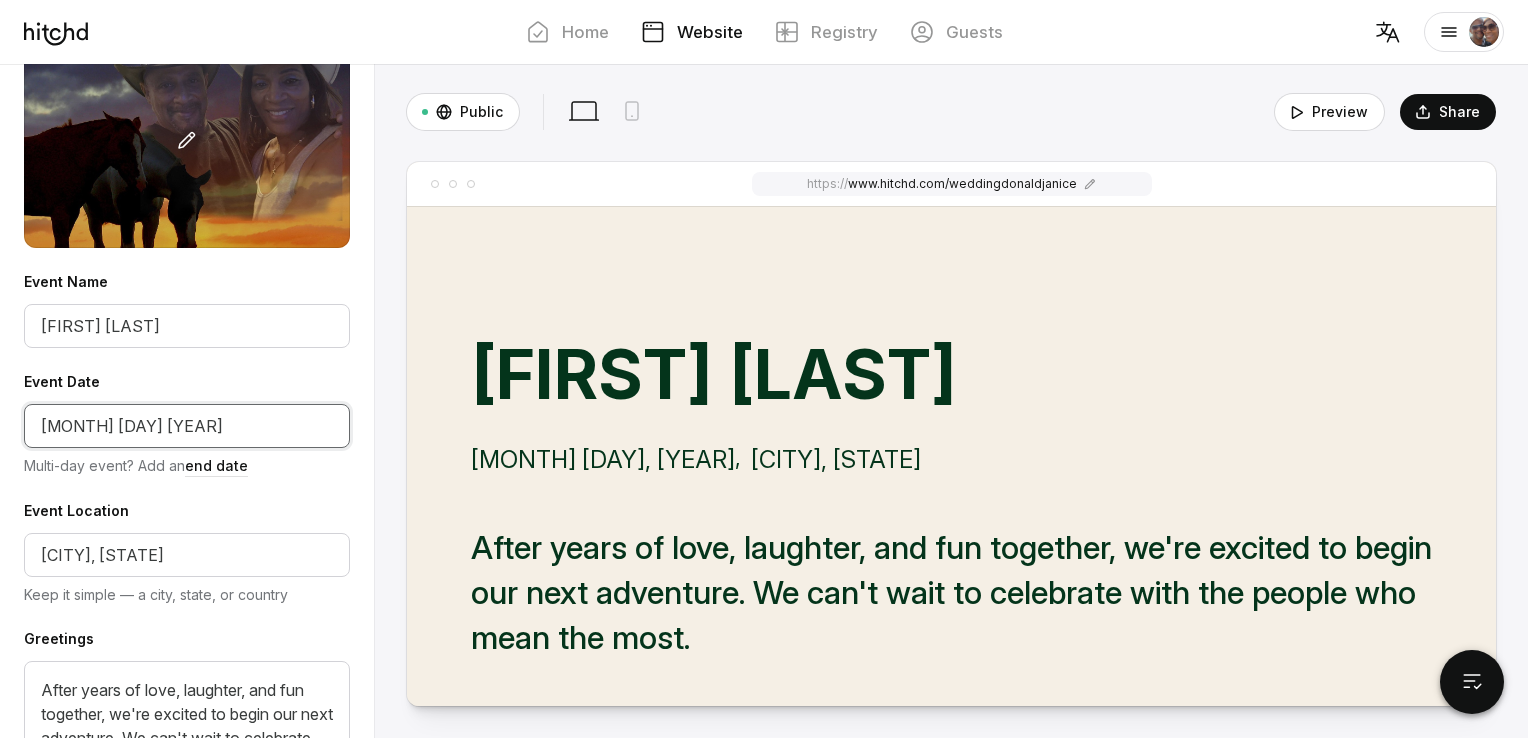 click on "[MONTH] [DAY] [YEAR]" at bounding box center (187, 426) 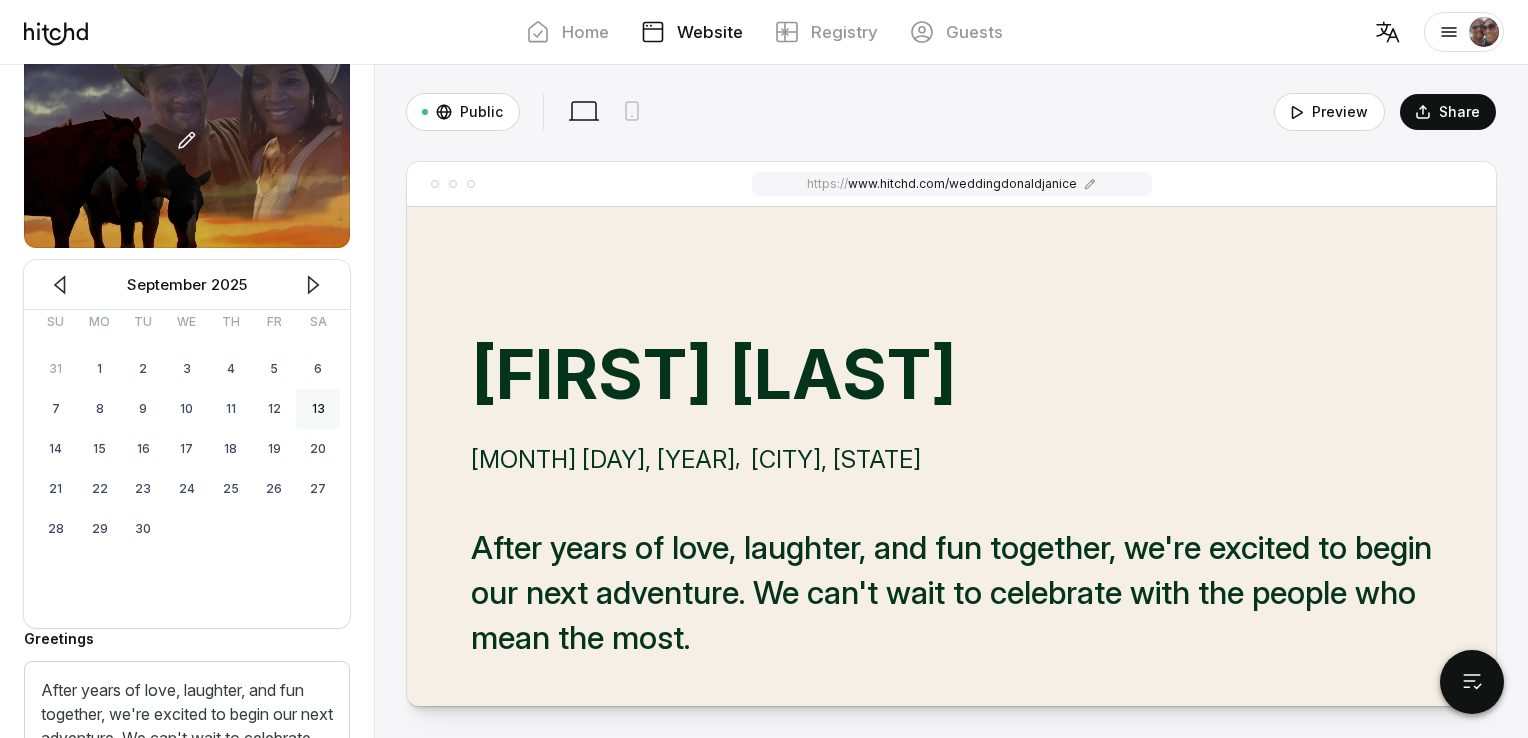 click on "13" at bounding box center (318, 409) 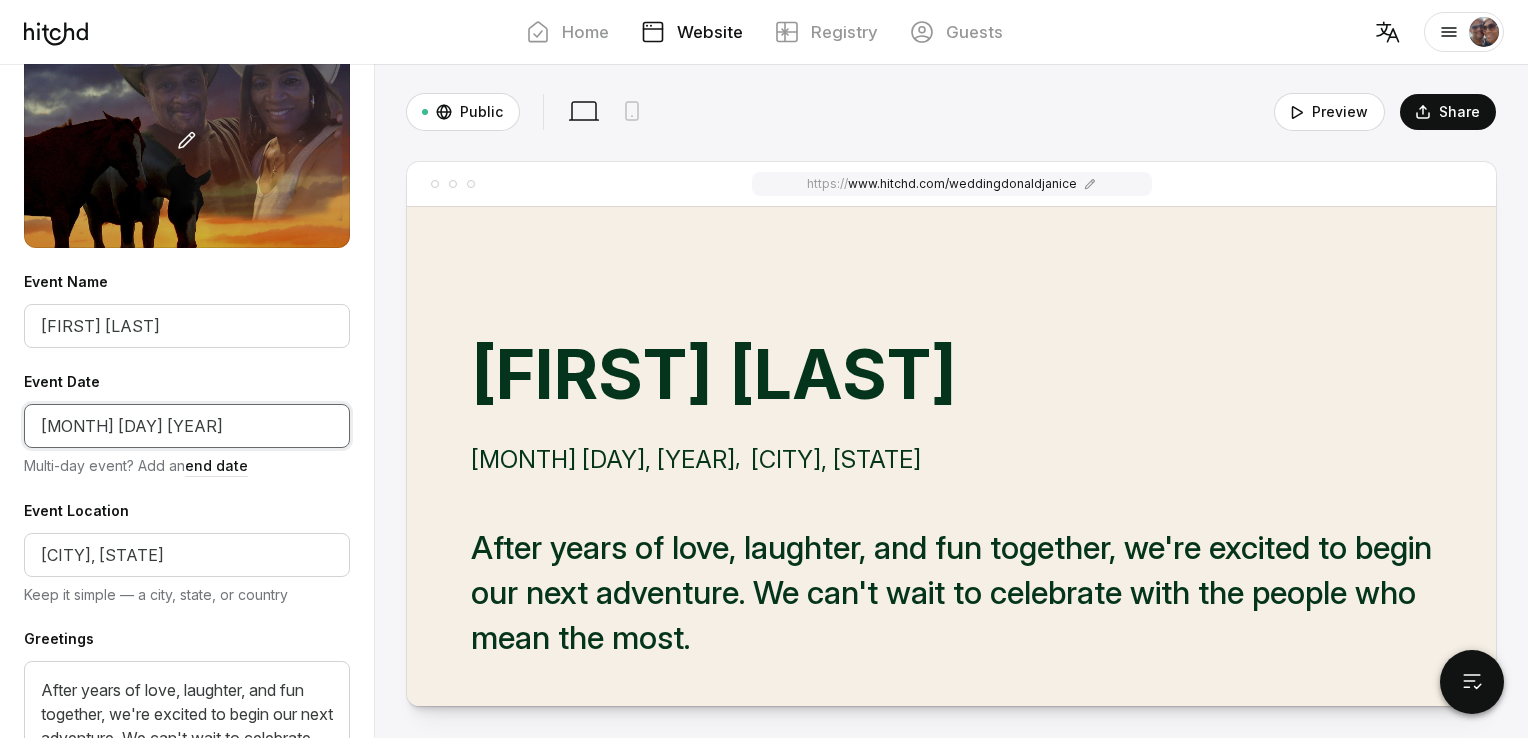 click on "[MONTH] [DAY] [YEAR]" at bounding box center (187, 426) 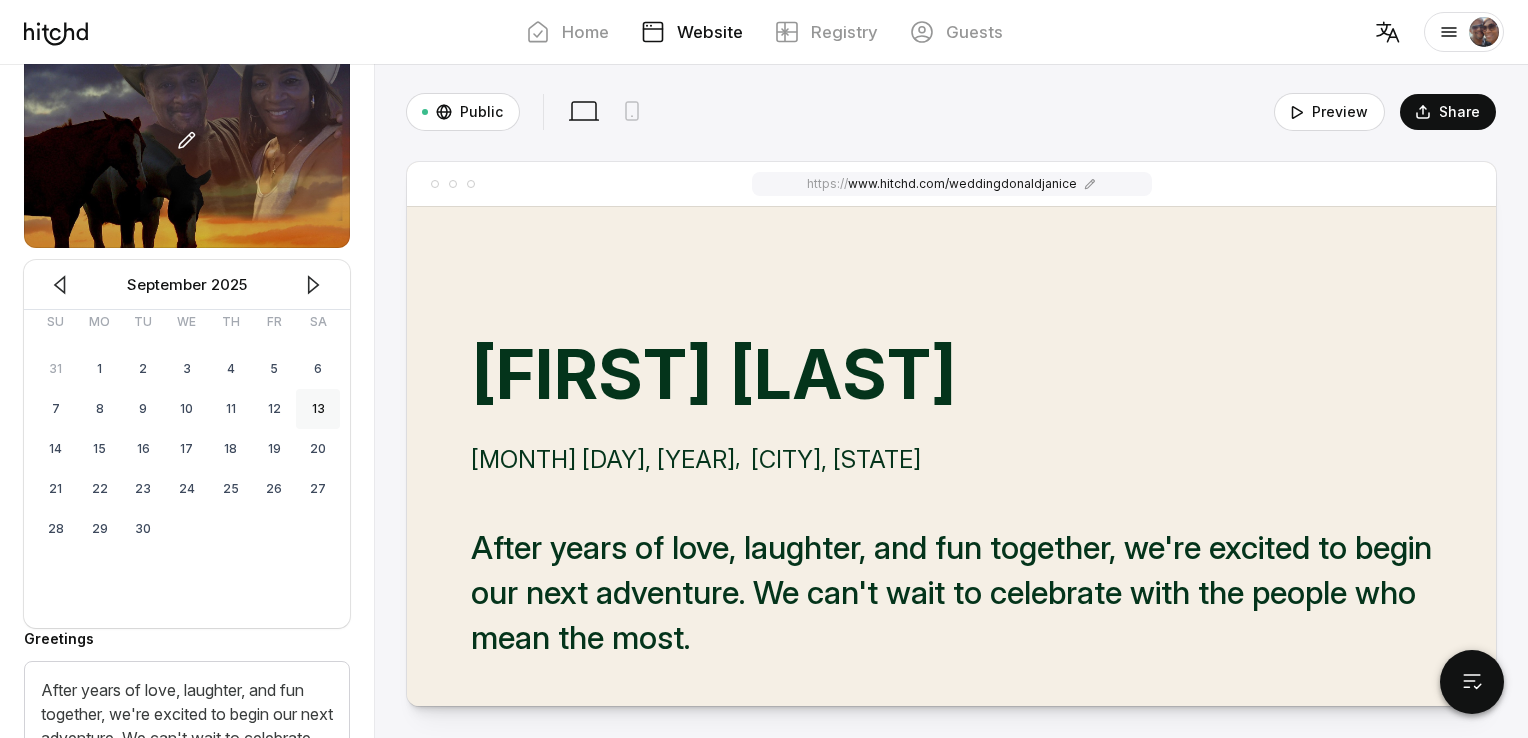 click on "13" at bounding box center [318, 409] 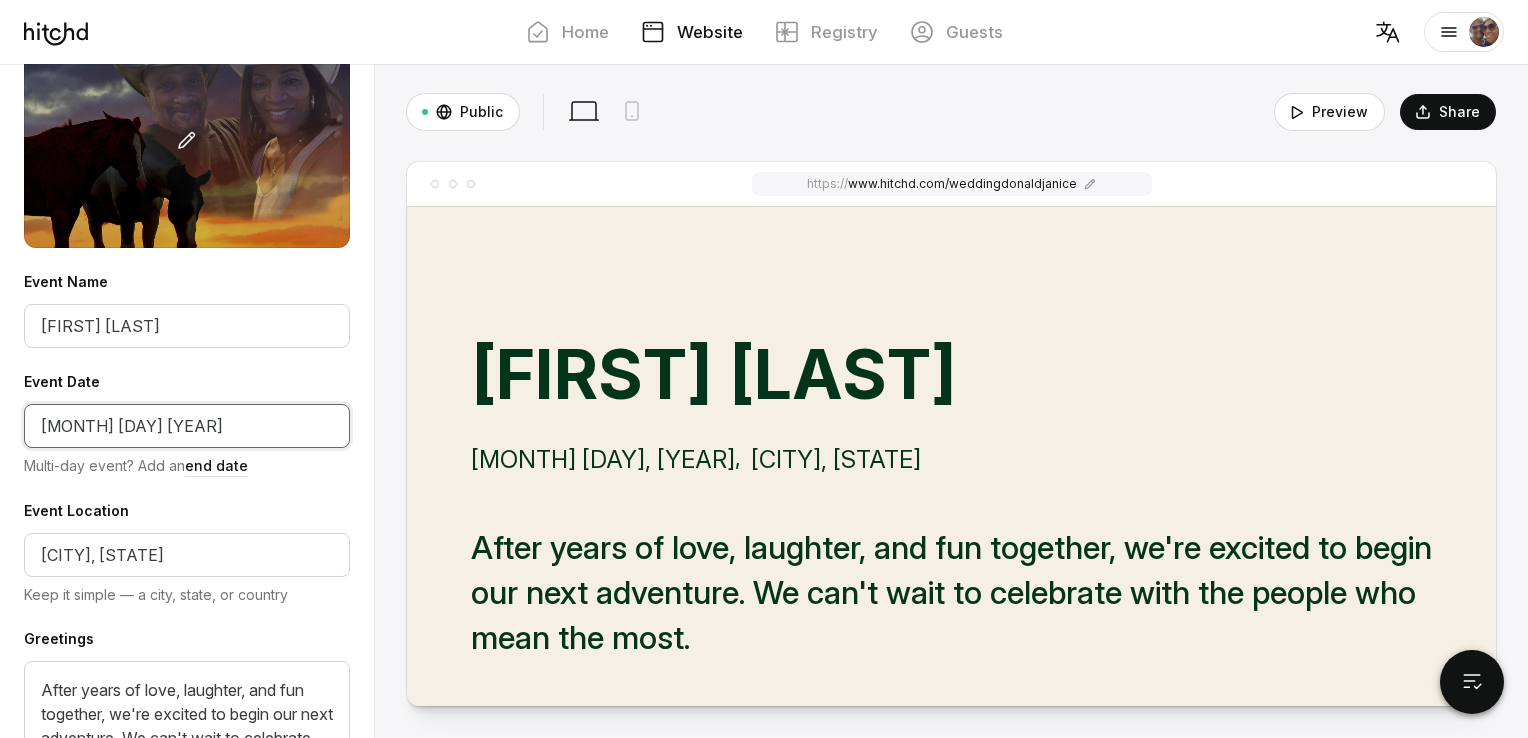 click on "[MONTH] [DAY] [YEAR]" at bounding box center [187, 426] 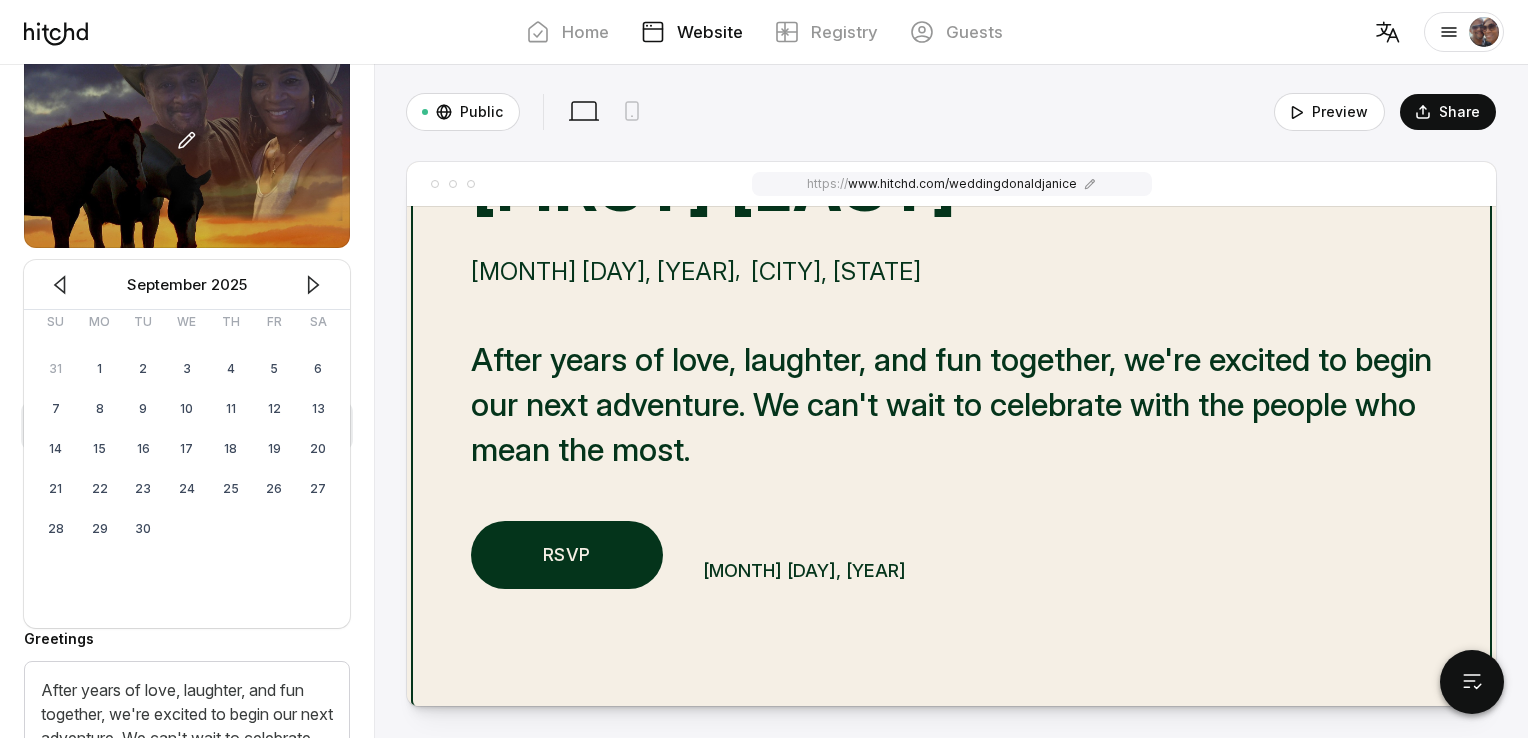 scroll, scrollTop: 0, scrollLeft: 0, axis: both 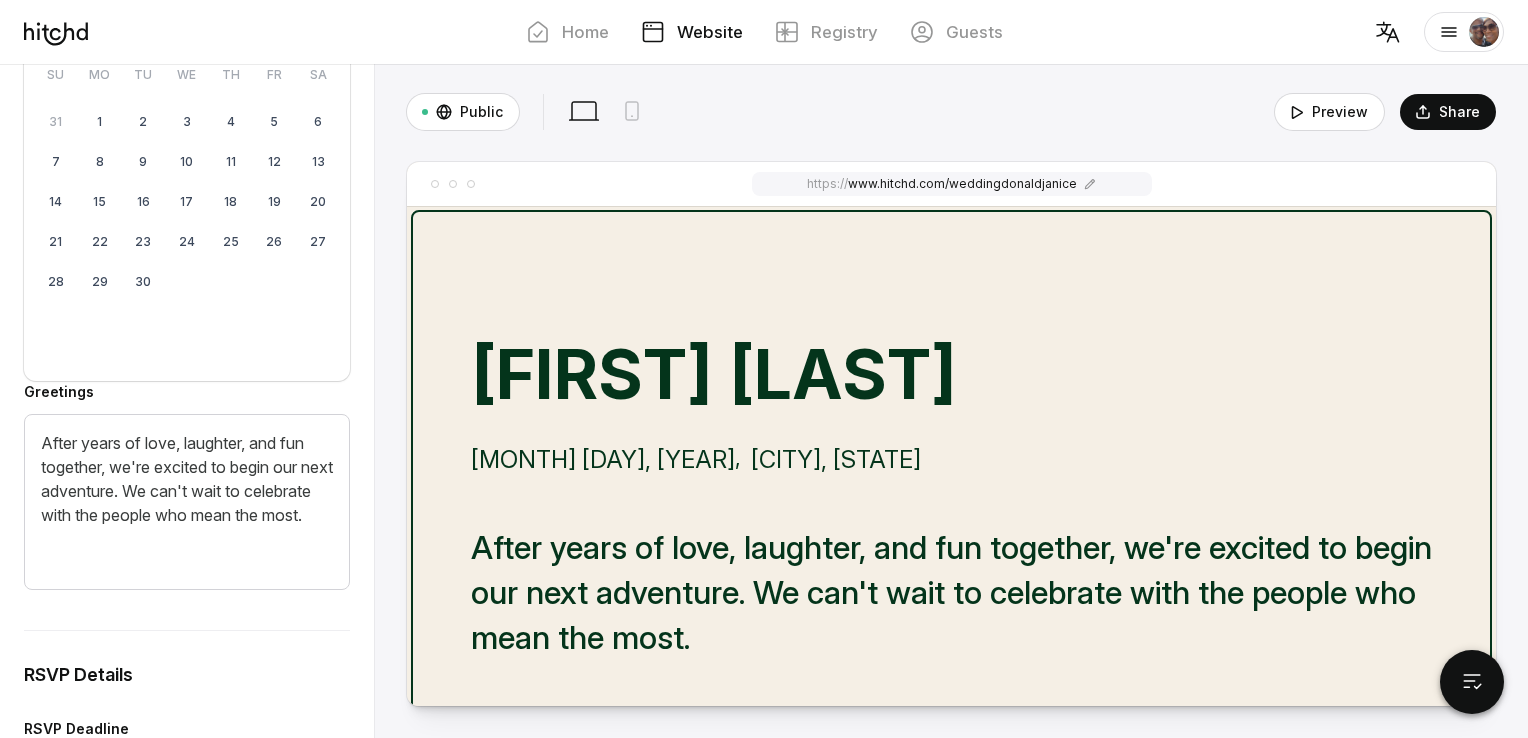 click on "[FIRST] [LAST]" at bounding box center [714, 374] 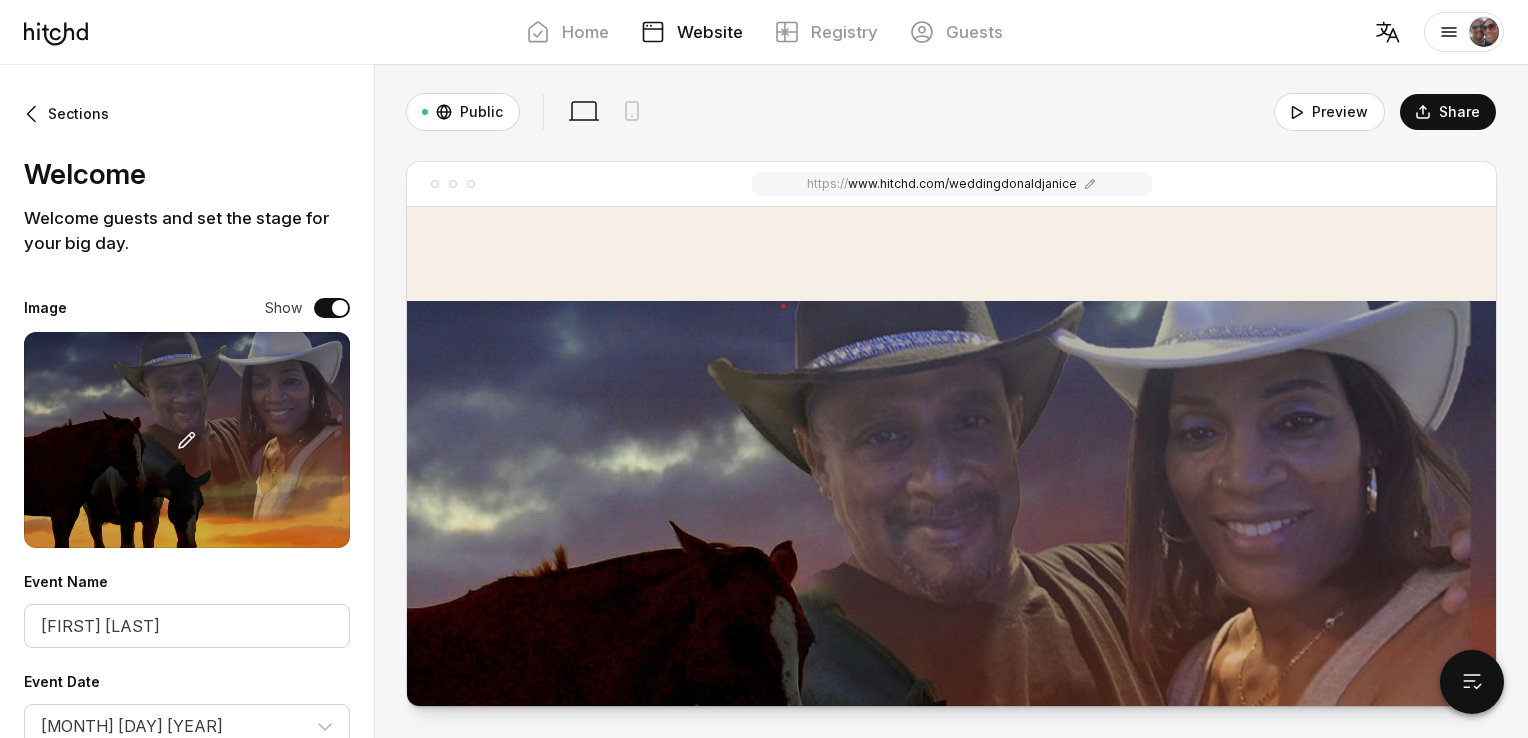 scroll, scrollTop: 0, scrollLeft: 0, axis: both 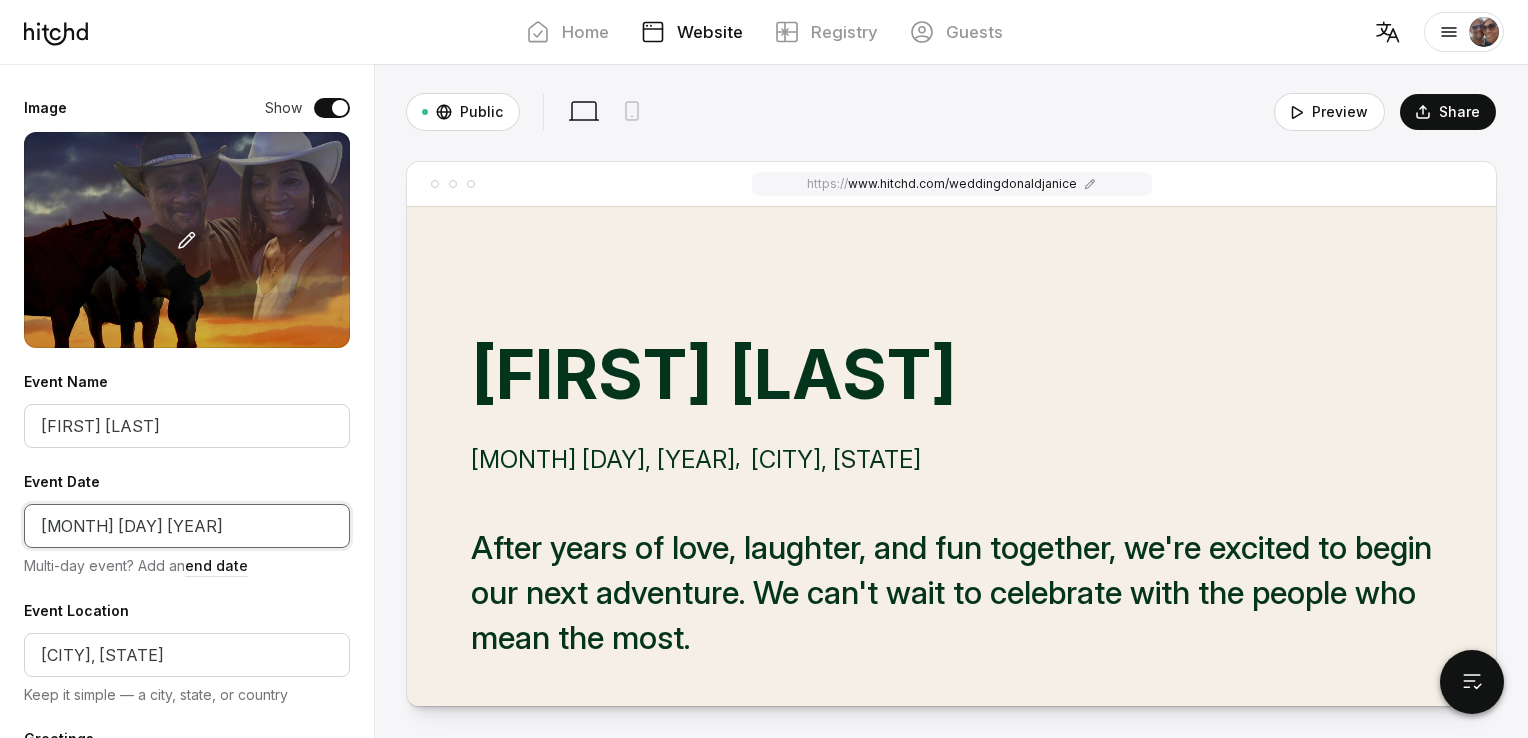 click on "[MONTH] [DAY] [YEAR]" at bounding box center (187, 526) 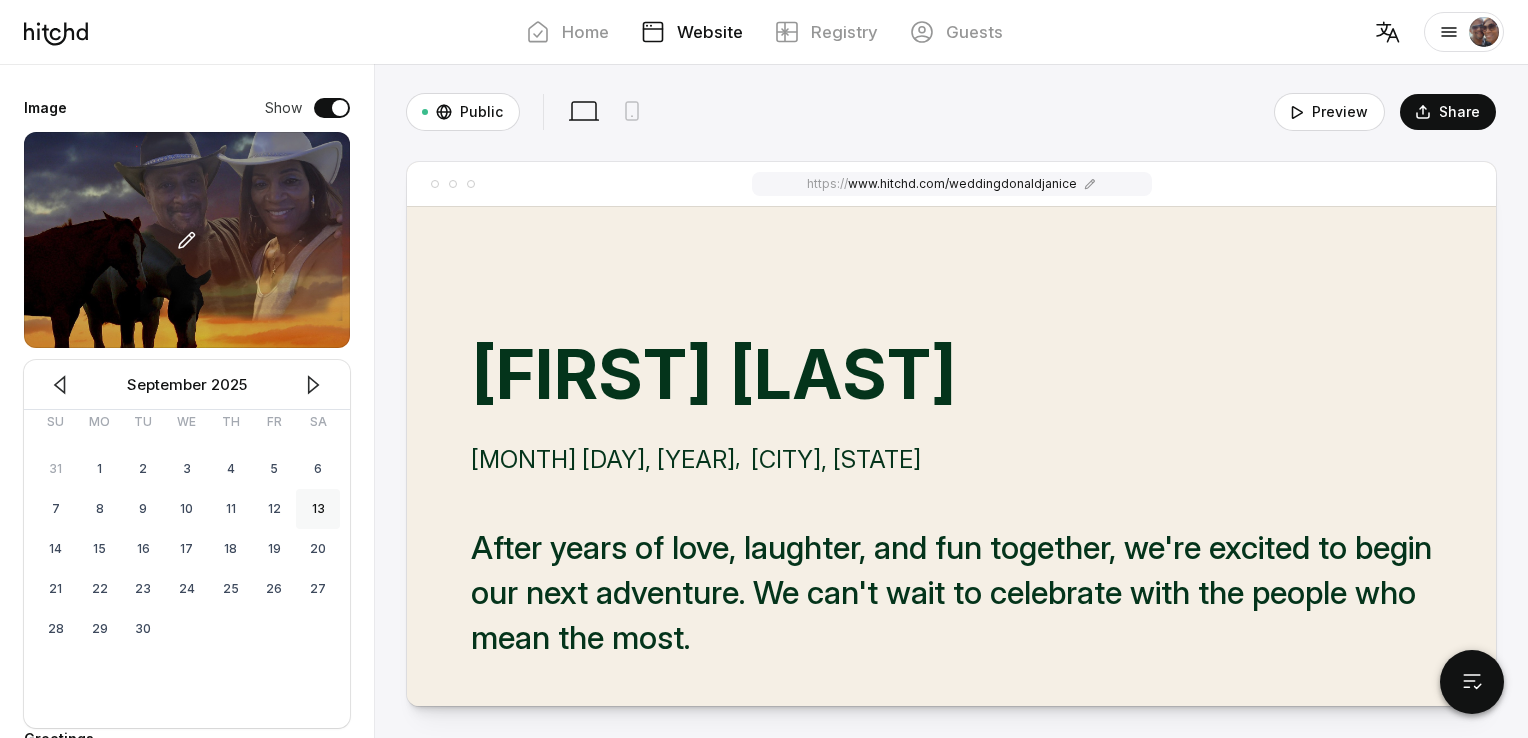 click on "13" at bounding box center (318, 509) 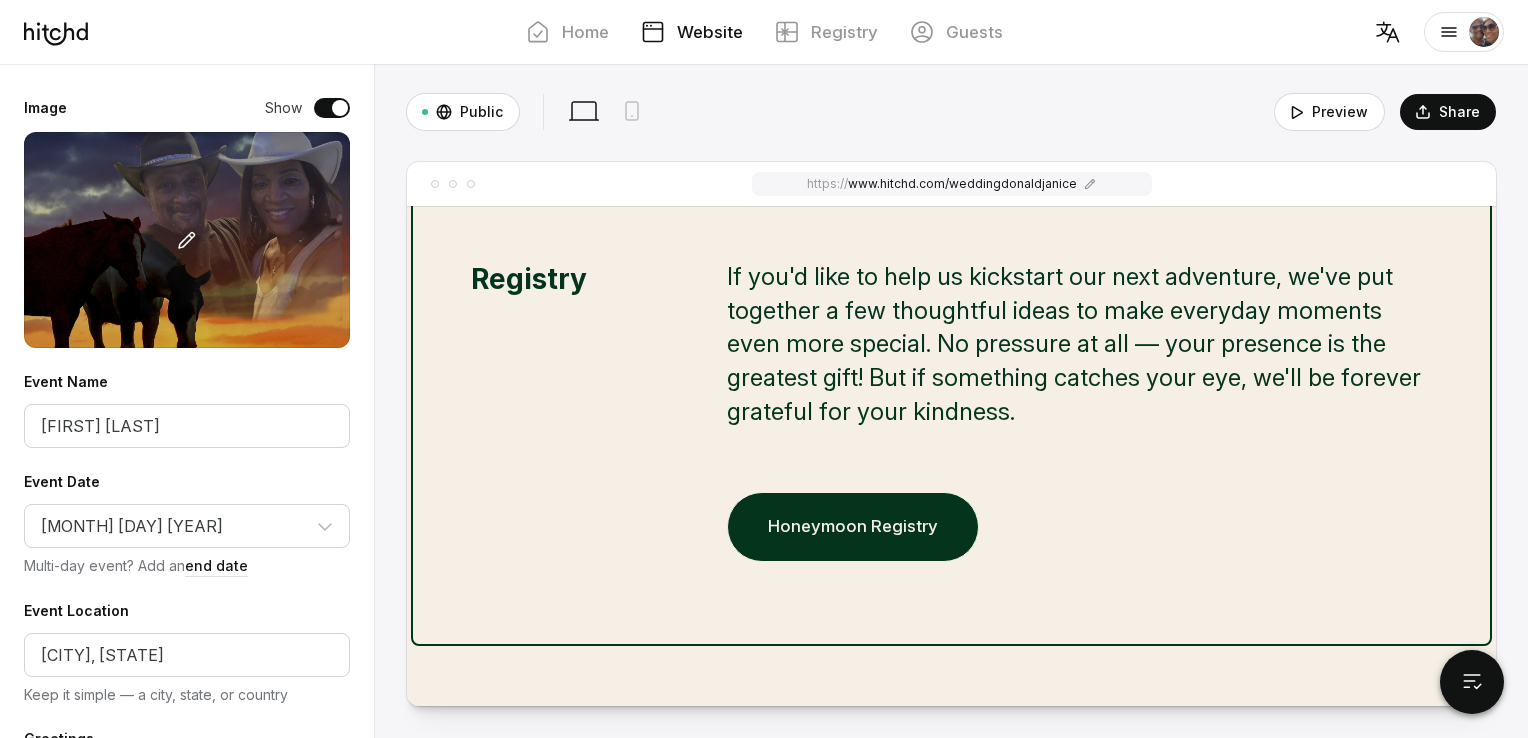 scroll, scrollTop: 3800, scrollLeft: 0, axis: vertical 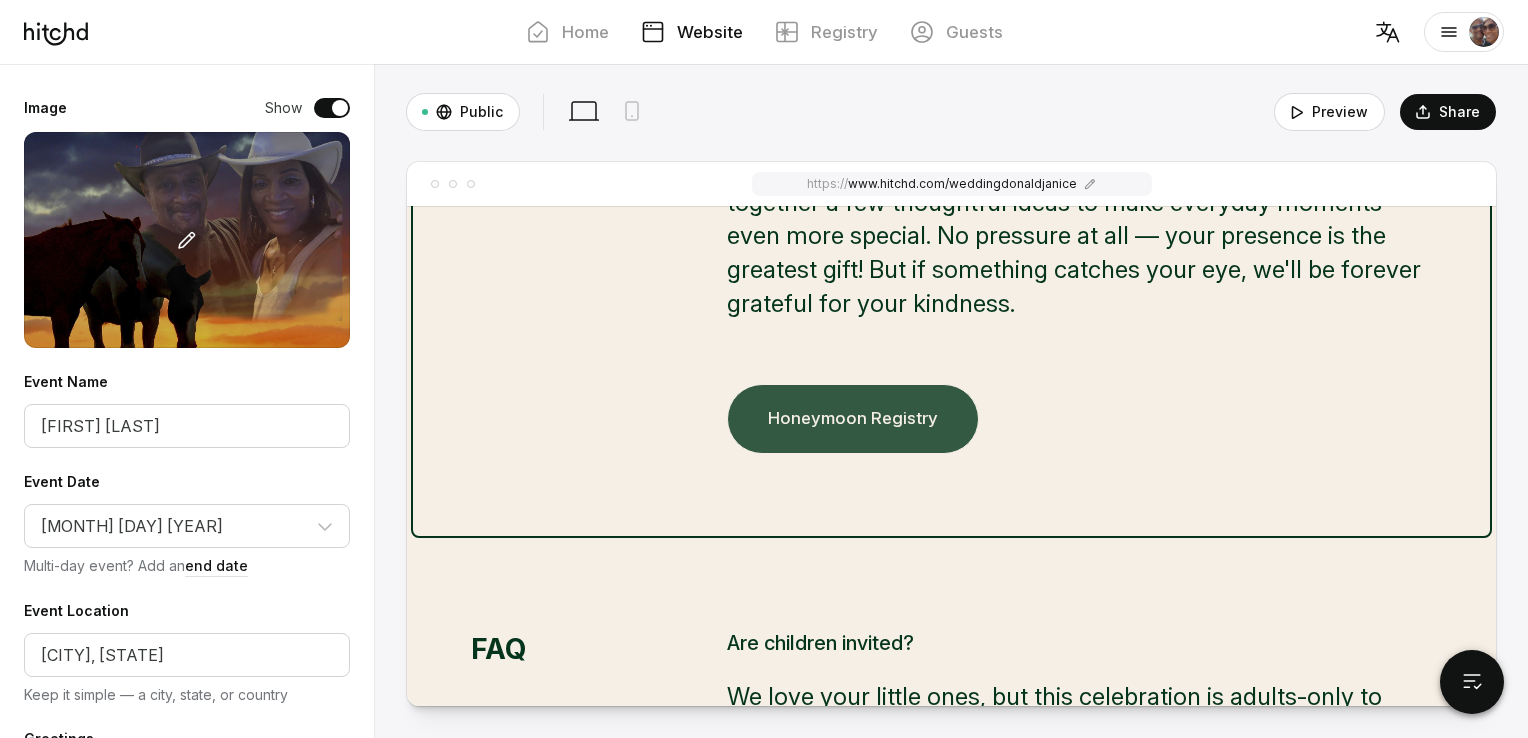 click on "Honeymoon Registry" at bounding box center (853, 419) 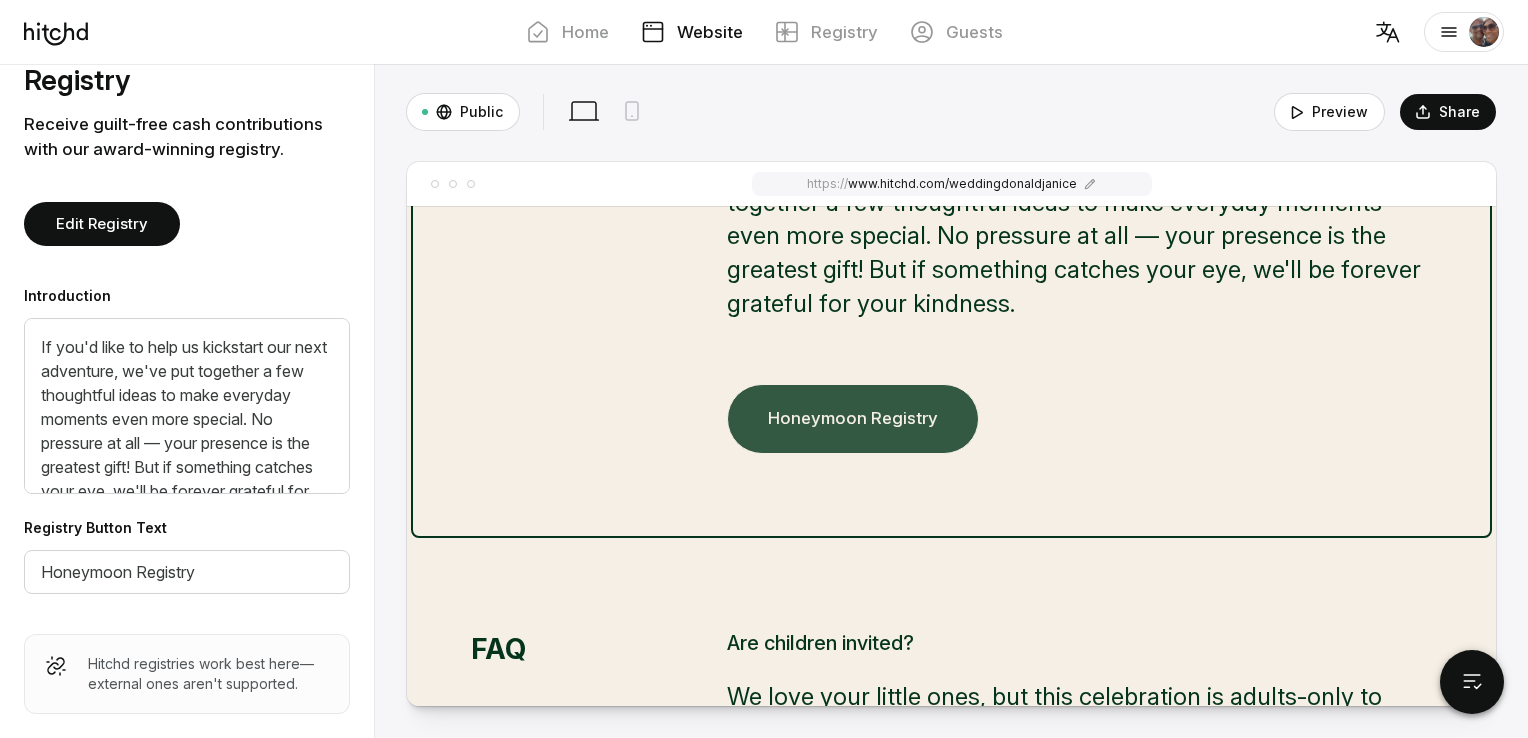 scroll, scrollTop: 0, scrollLeft: 0, axis: both 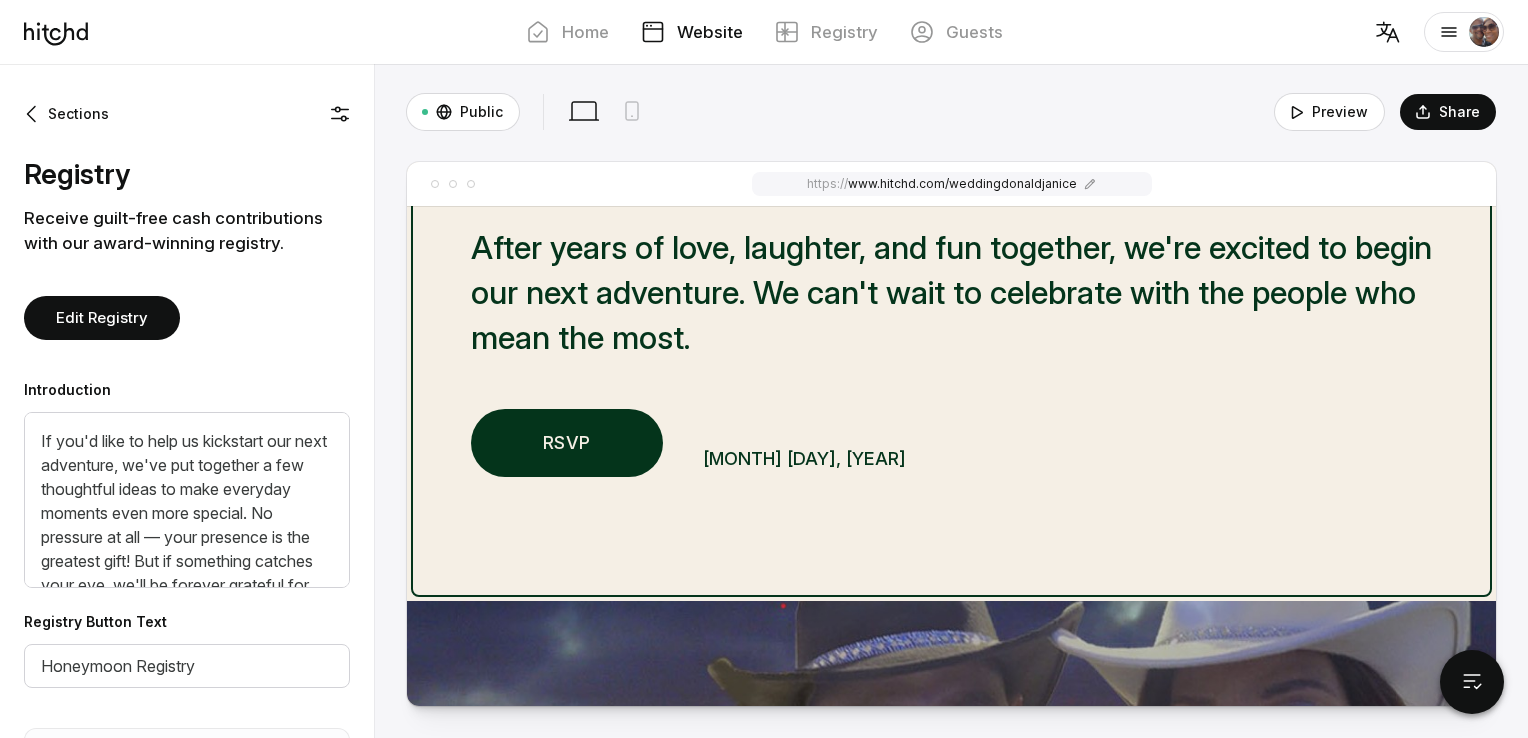 click on "RSVP" at bounding box center (567, 443) 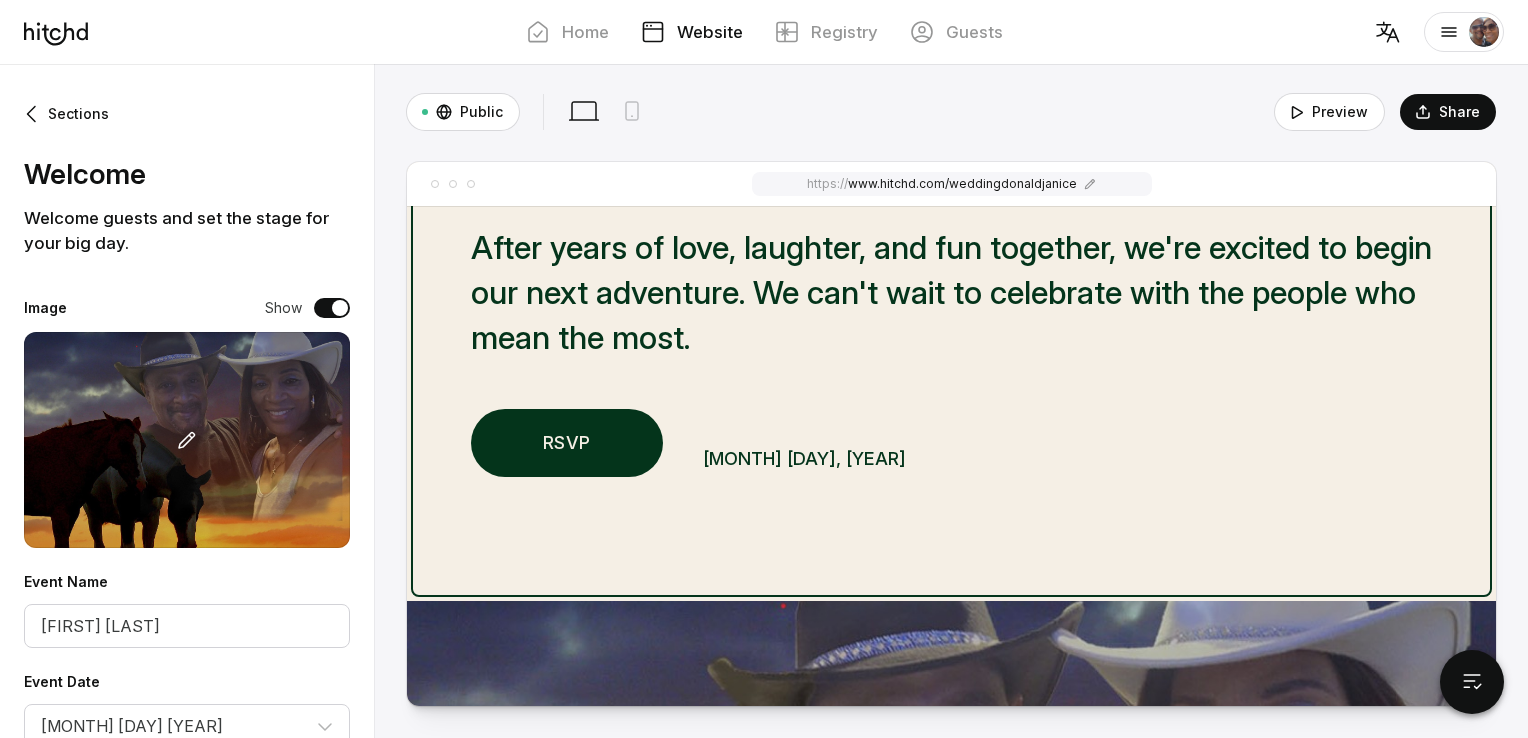 click on "RSVP" at bounding box center (567, 443) 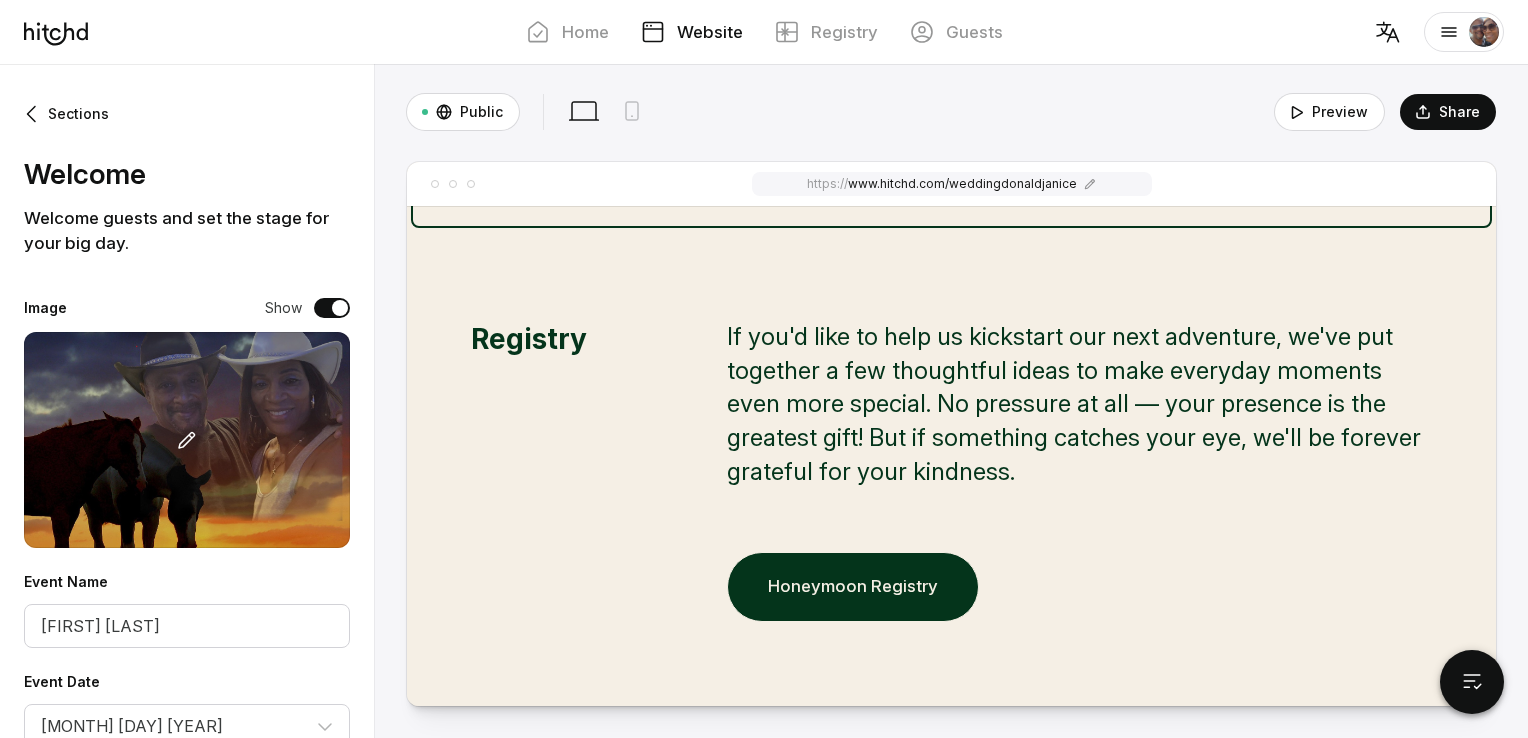 scroll, scrollTop: 3700, scrollLeft: 0, axis: vertical 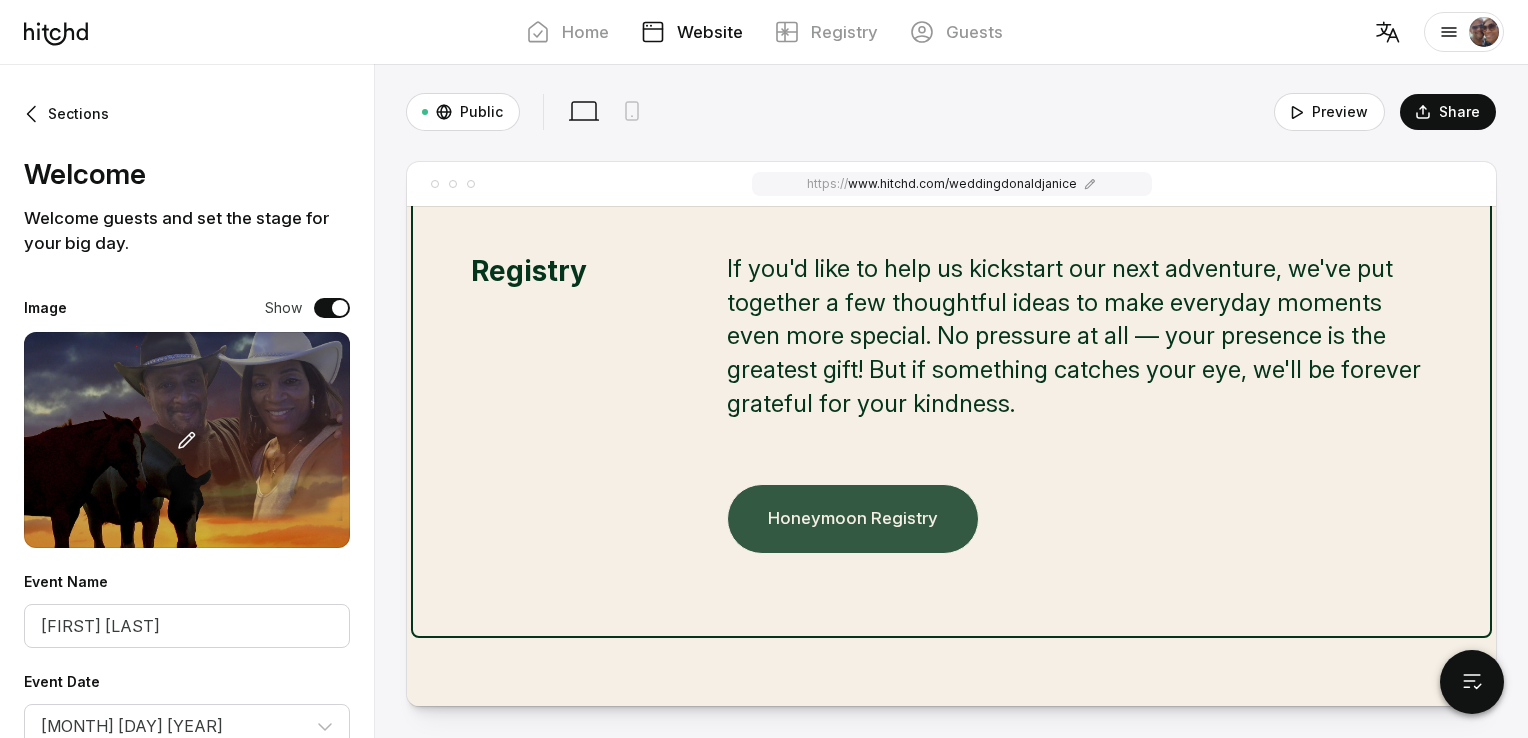click on "Honeymoon Registry" at bounding box center [853, 519] 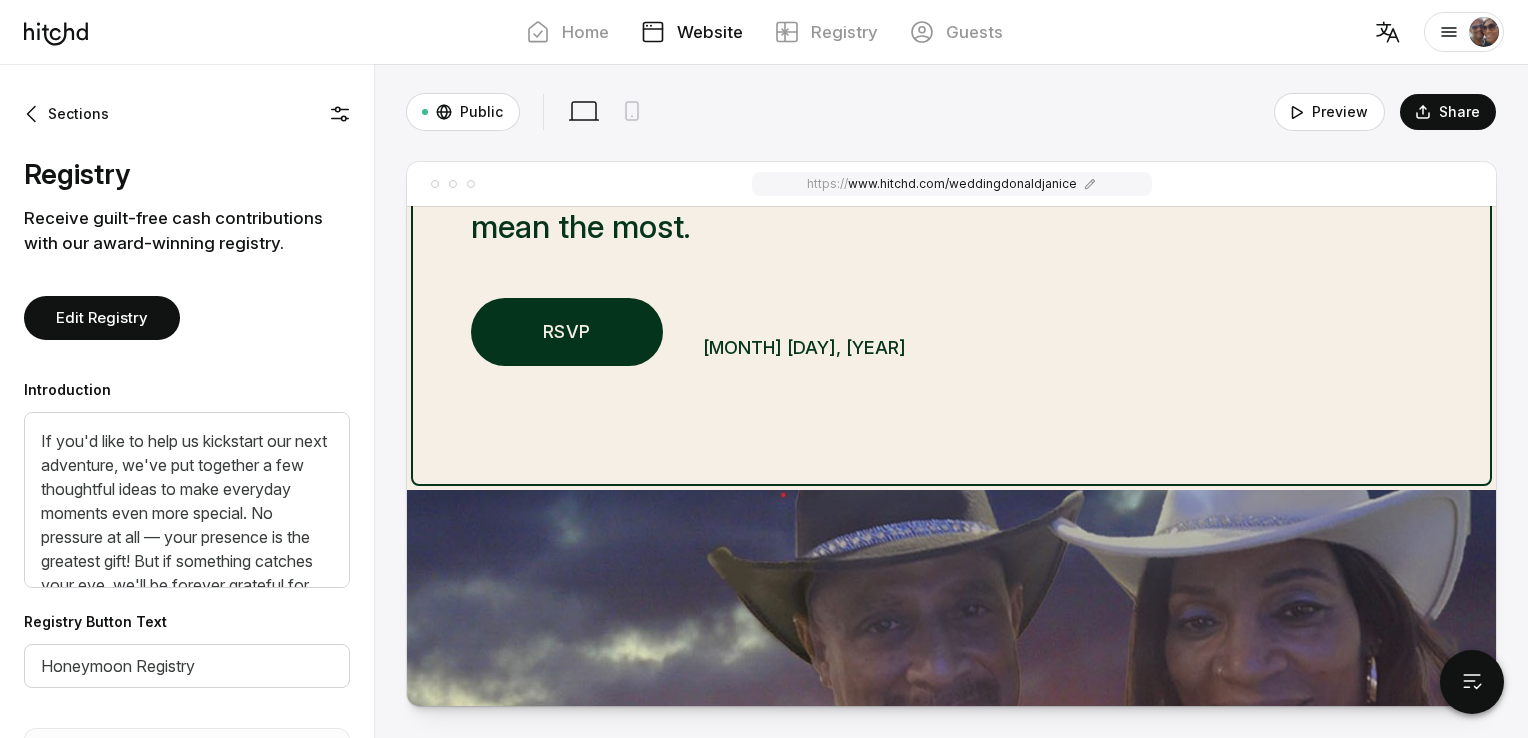 scroll, scrollTop: 200, scrollLeft: 0, axis: vertical 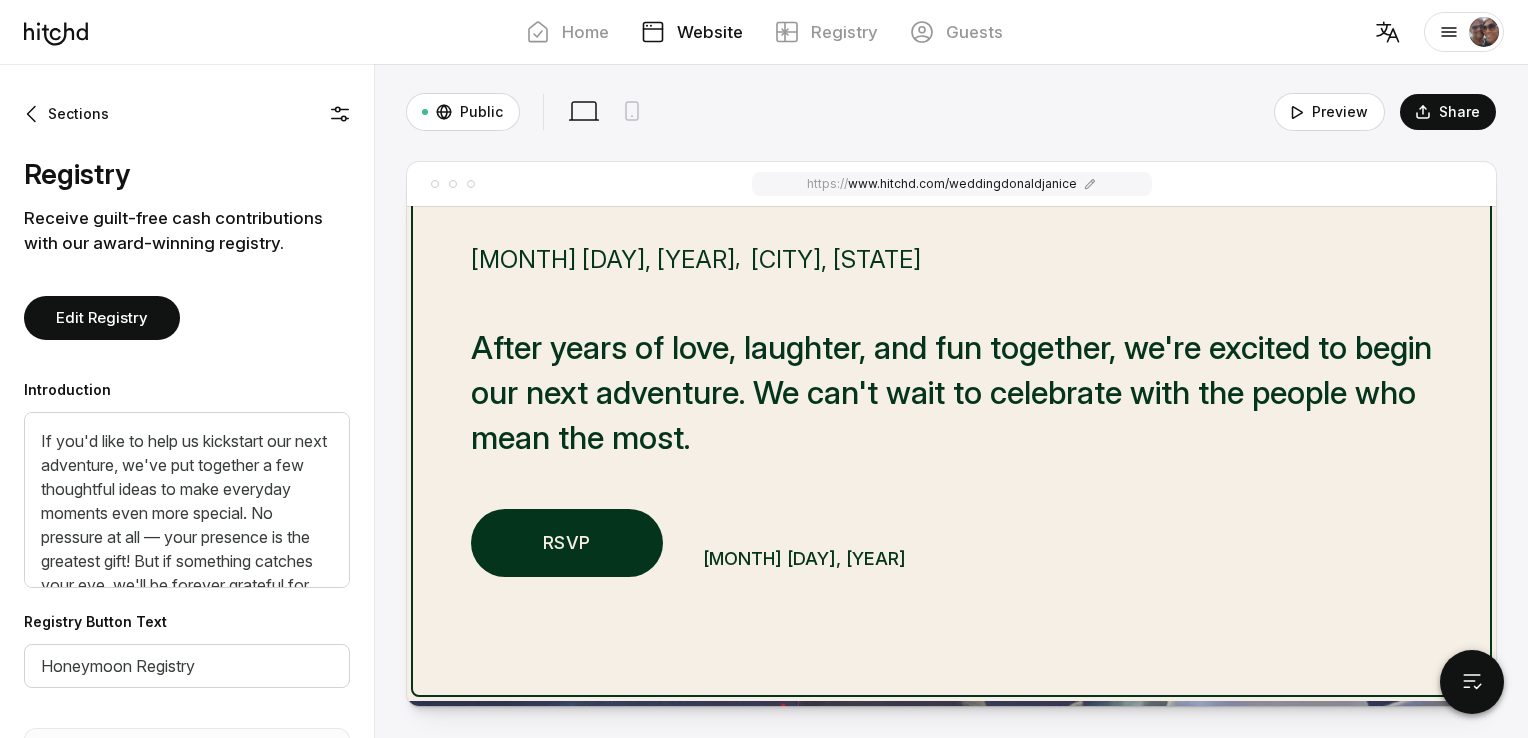 click on "RSVP" at bounding box center (567, 543) 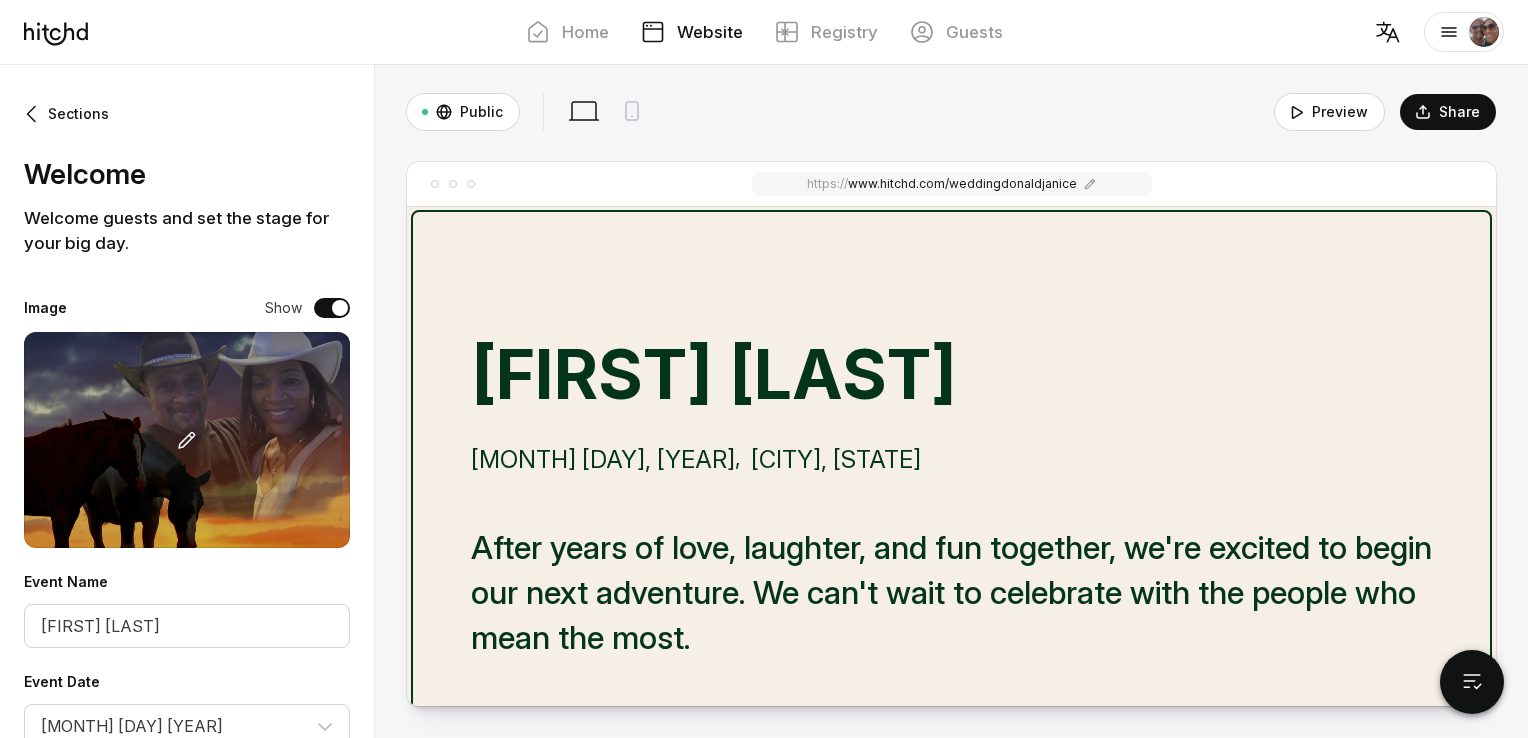 scroll, scrollTop: 0, scrollLeft: 0, axis: both 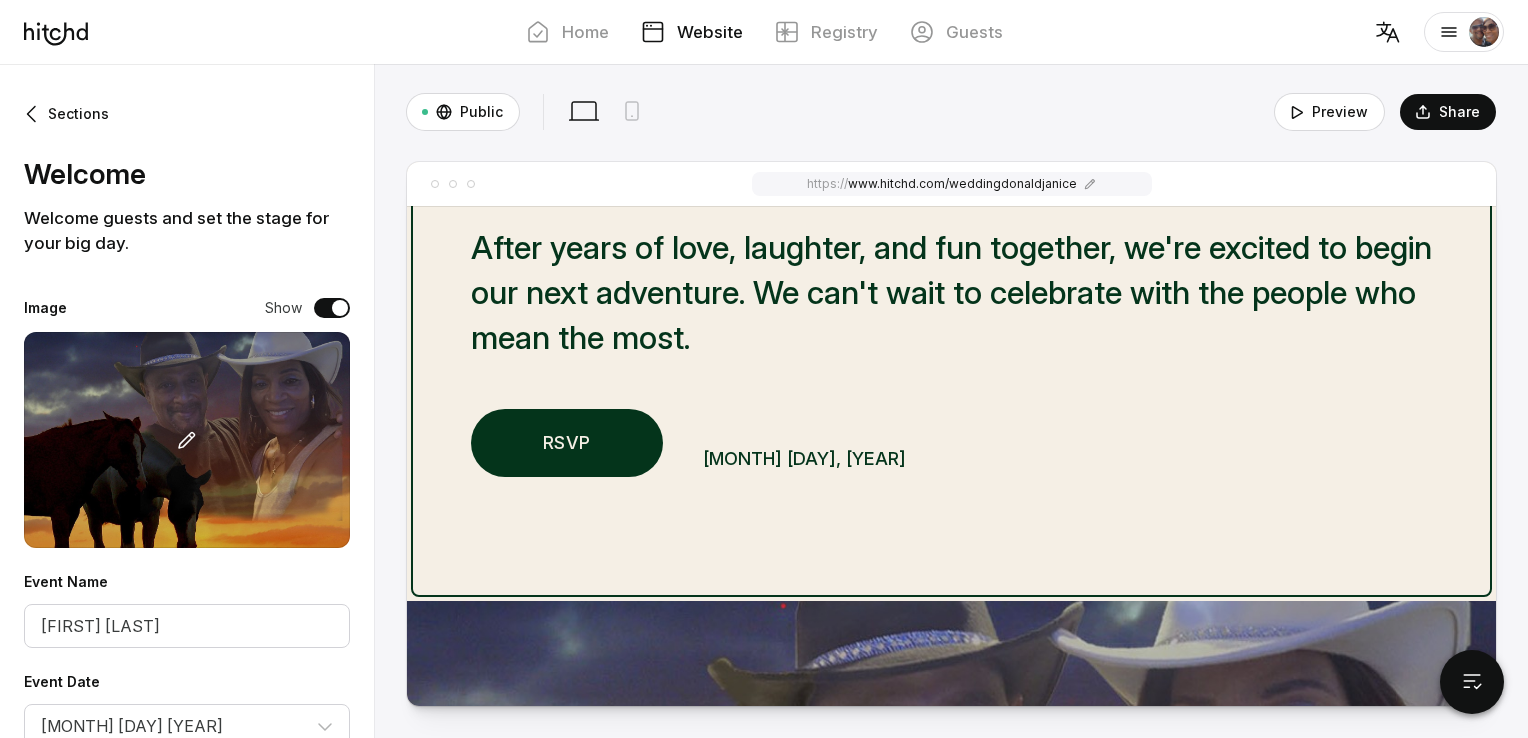 click on "RSVP" at bounding box center [567, 443] 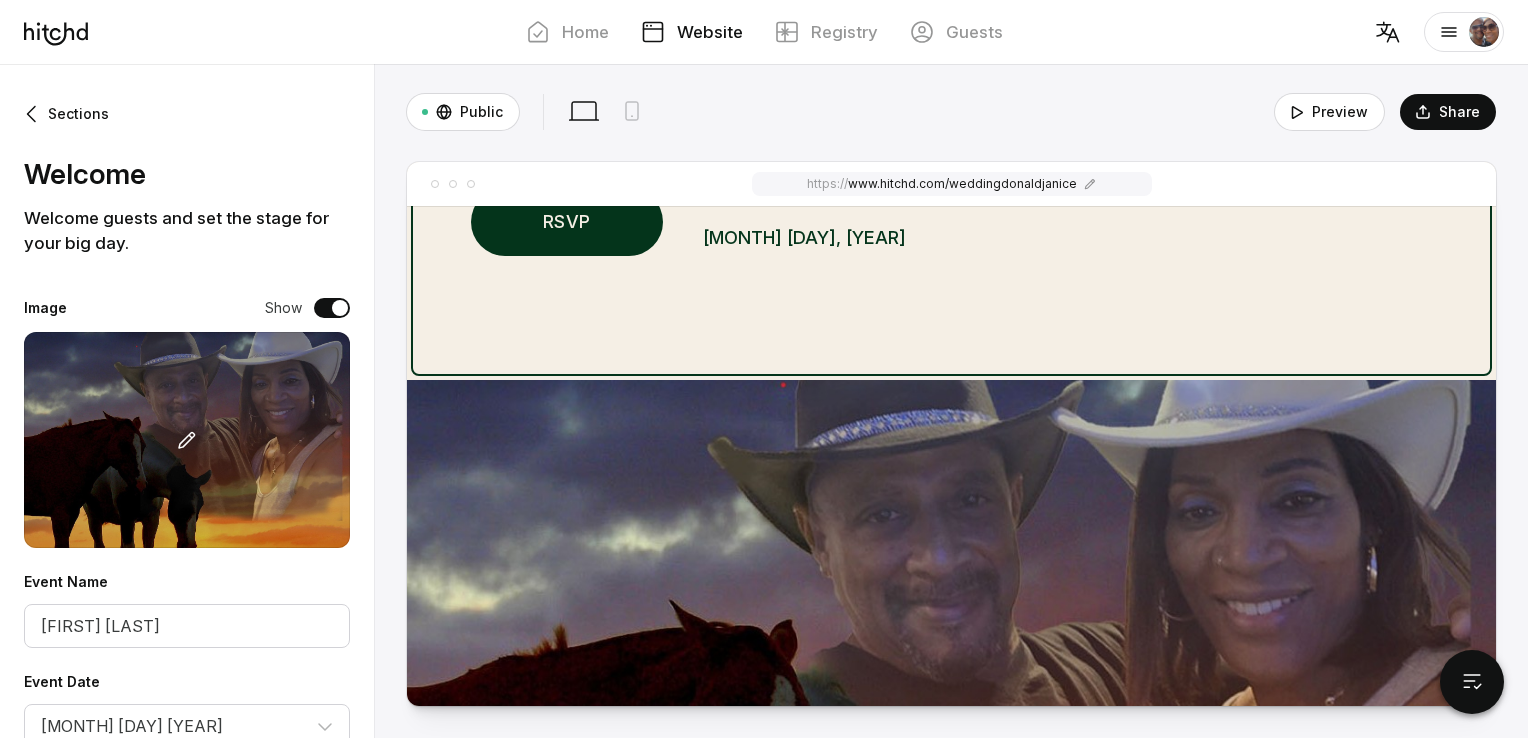 scroll, scrollTop: 400, scrollLeft: 0, axis: vertical 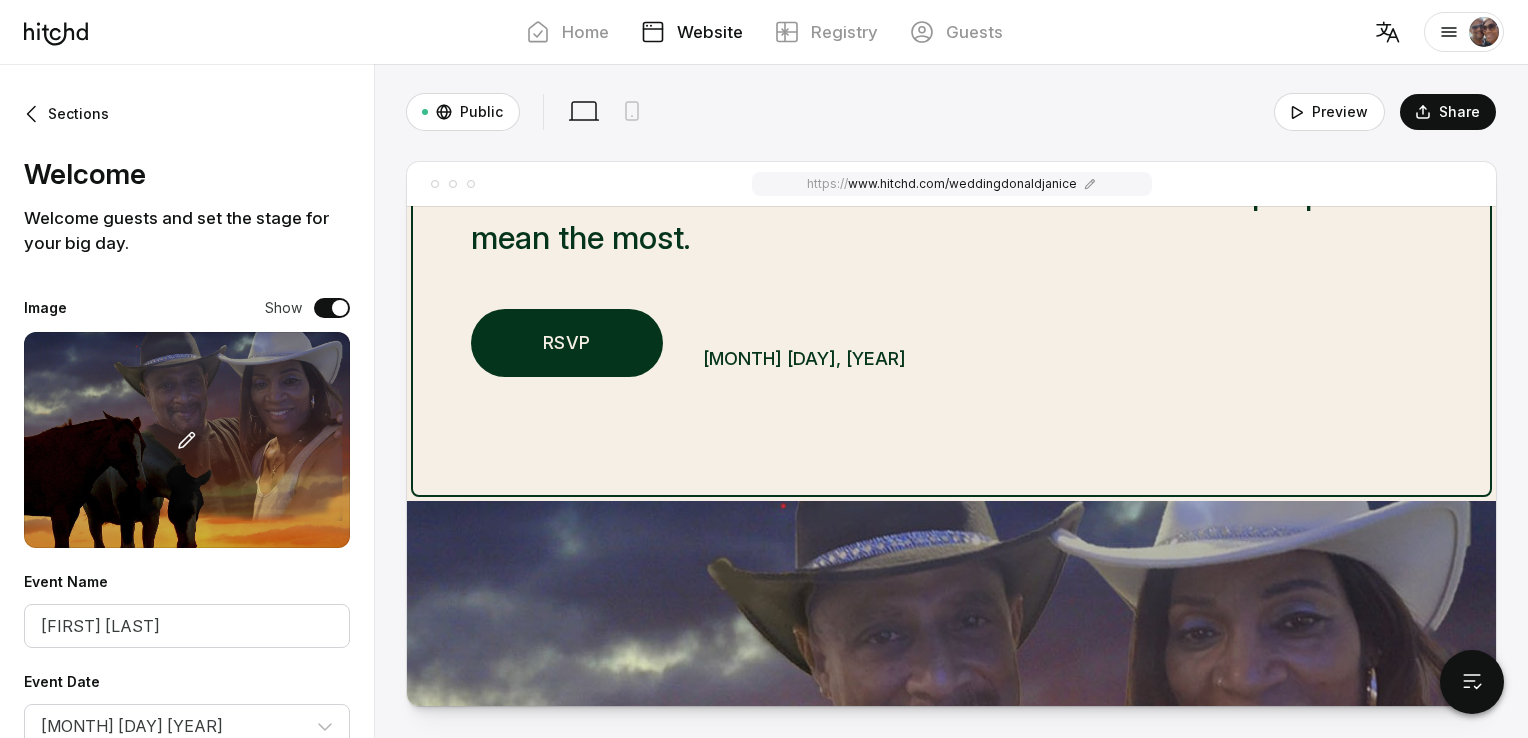 click on "RSVP" at bounding box center (567, 343) 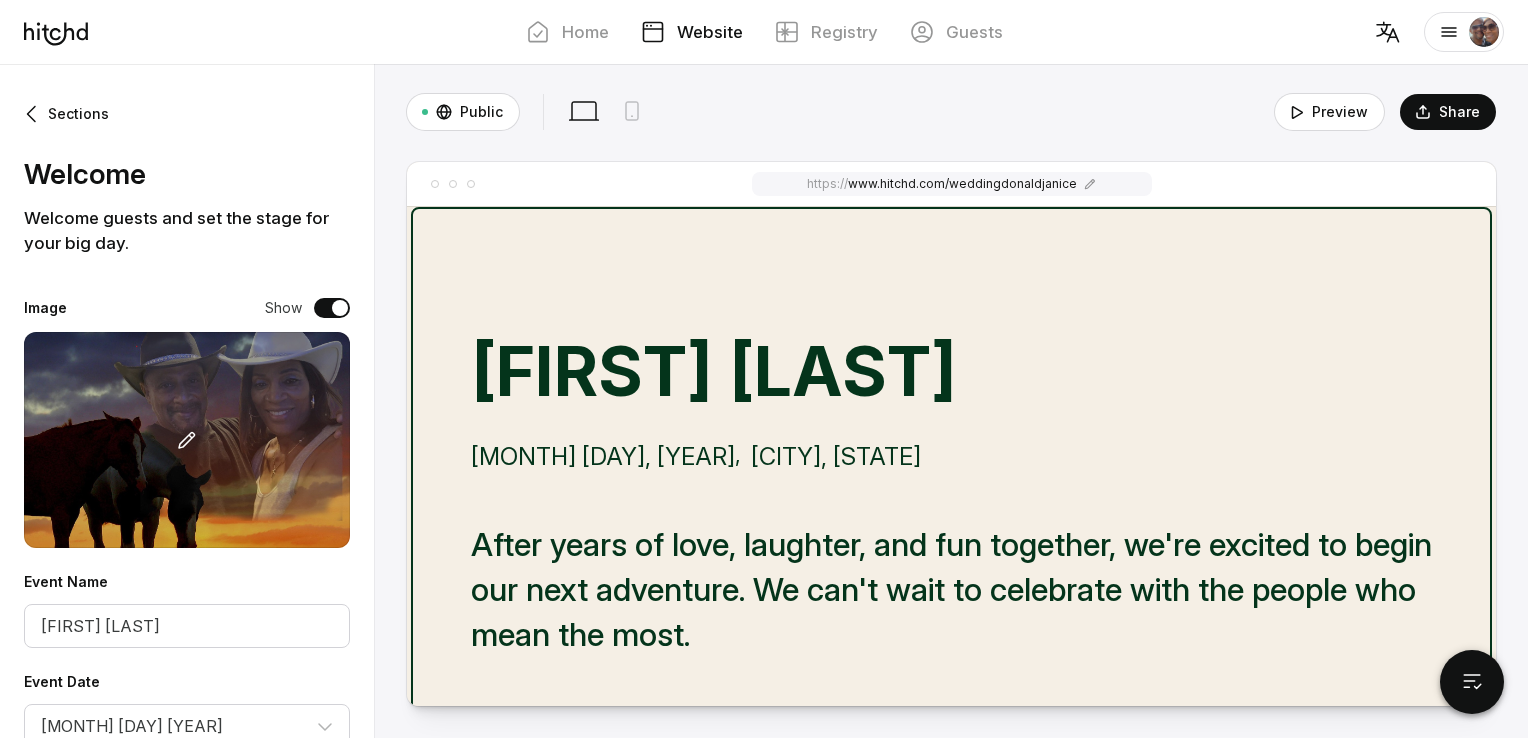 scroll, scrollTop: 0, scrollLeft: 0, axis: both 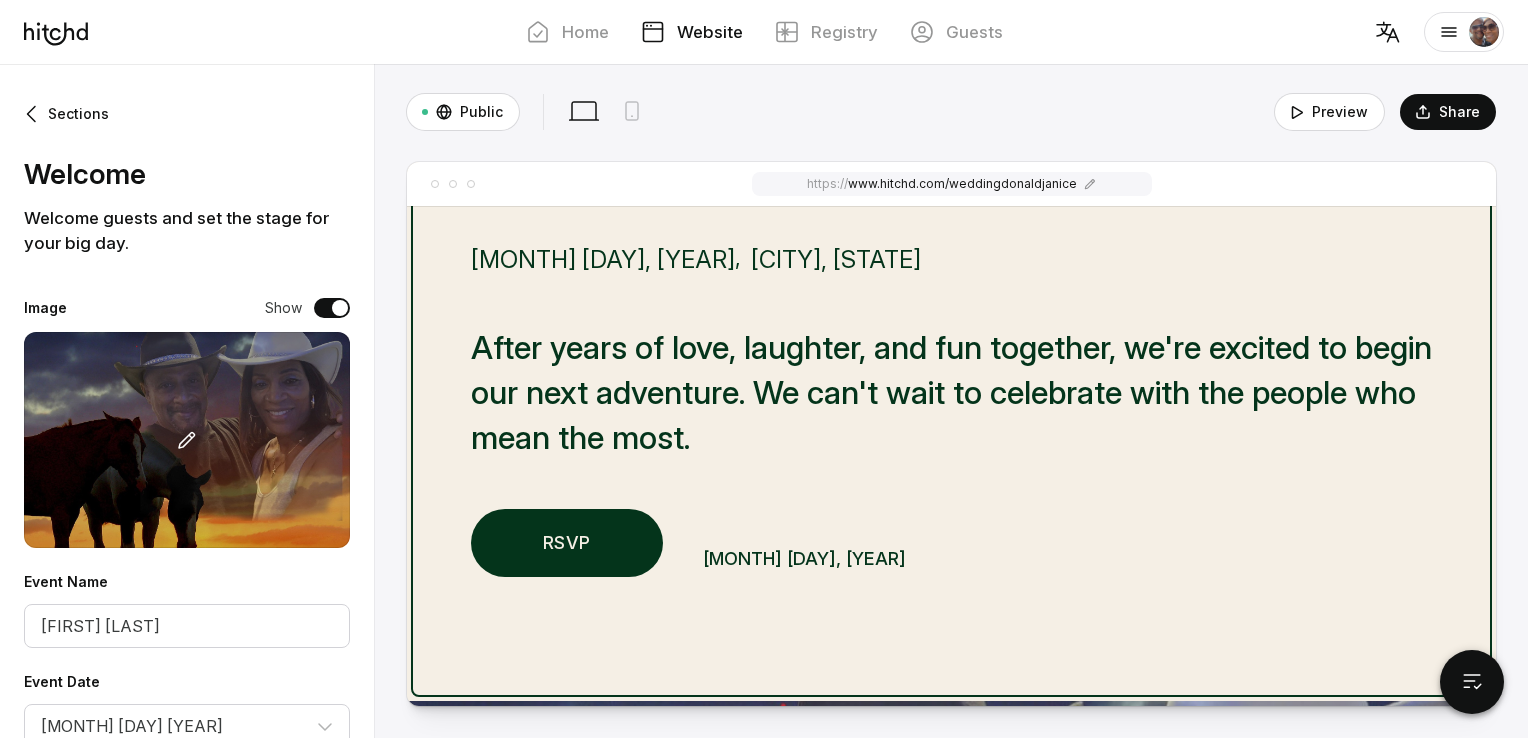 click on "RSVP" at bounding box center [567, 543] 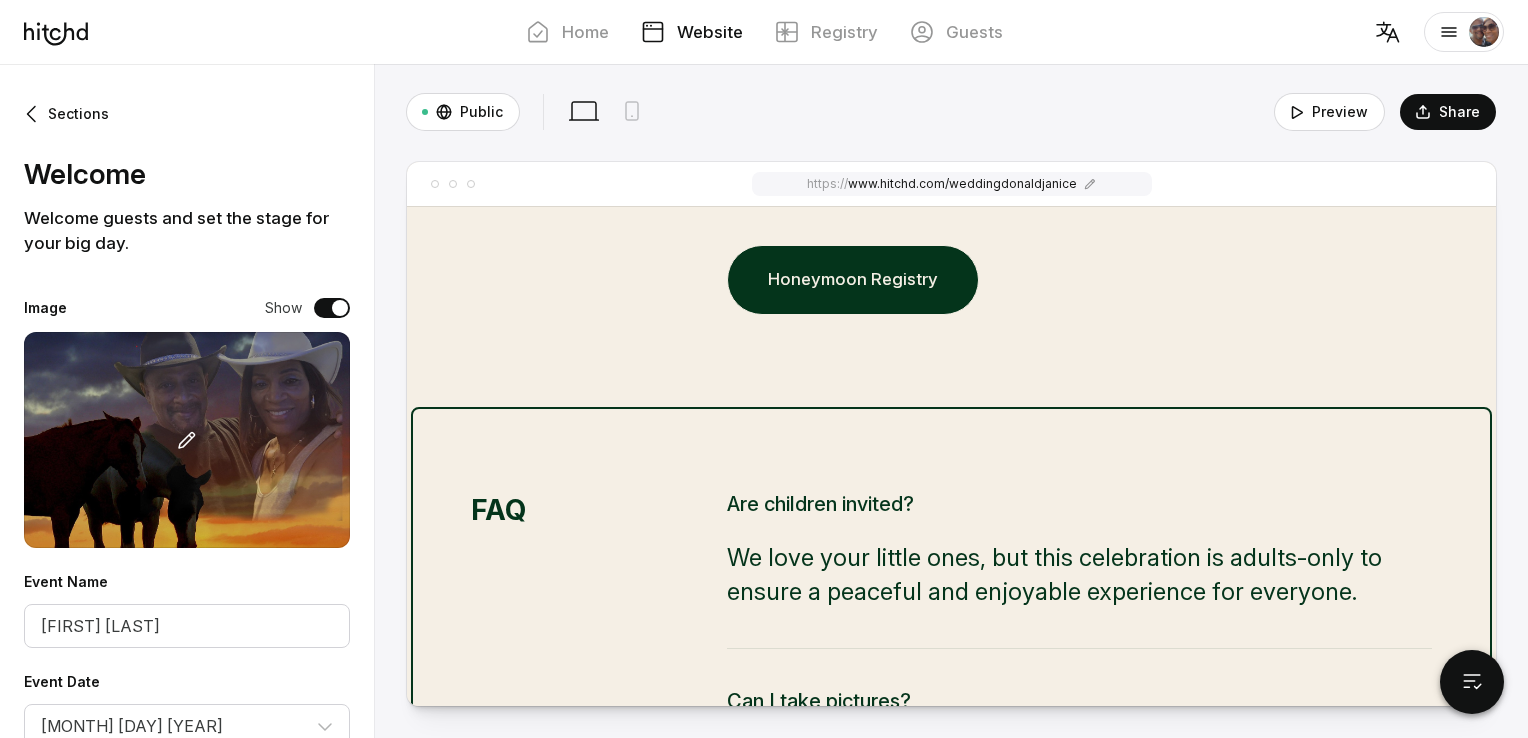 scroll, scrollTop: 3800, scrollLeft: 0, axis: vertical 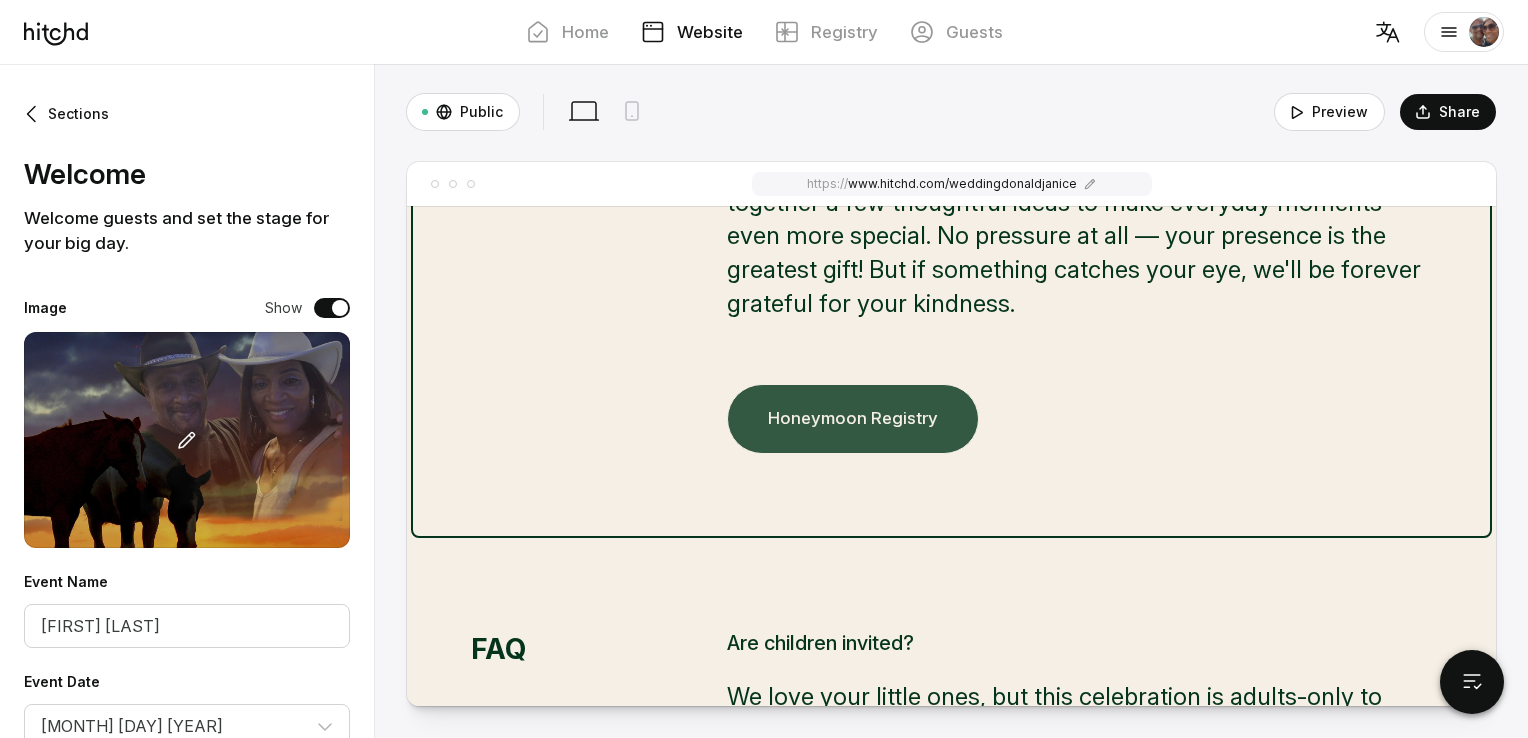 click on "Honeymoon Registry" at bounding box center (853, 419) 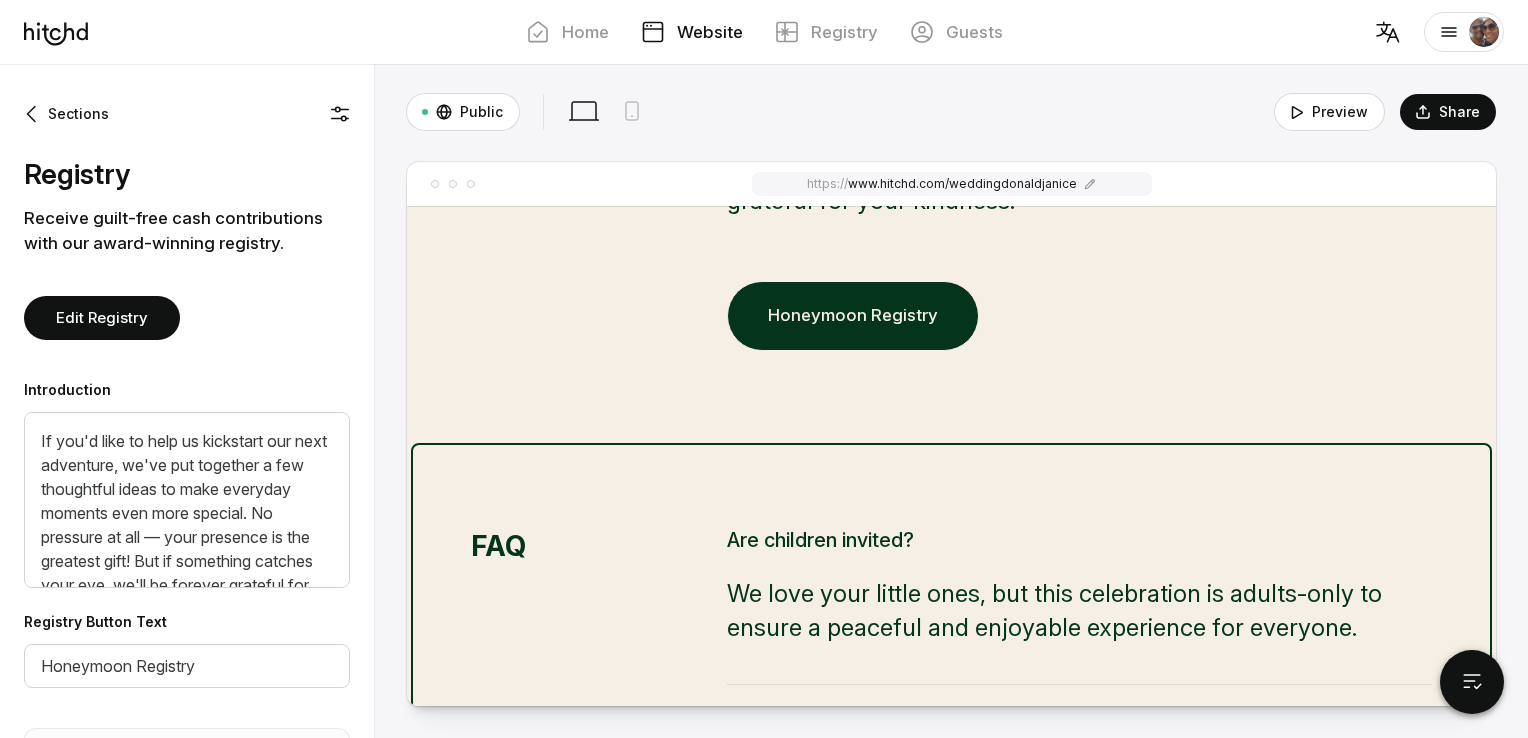 scroll, scrollTop: 3900, scrollLeft: 0, axis: vertical 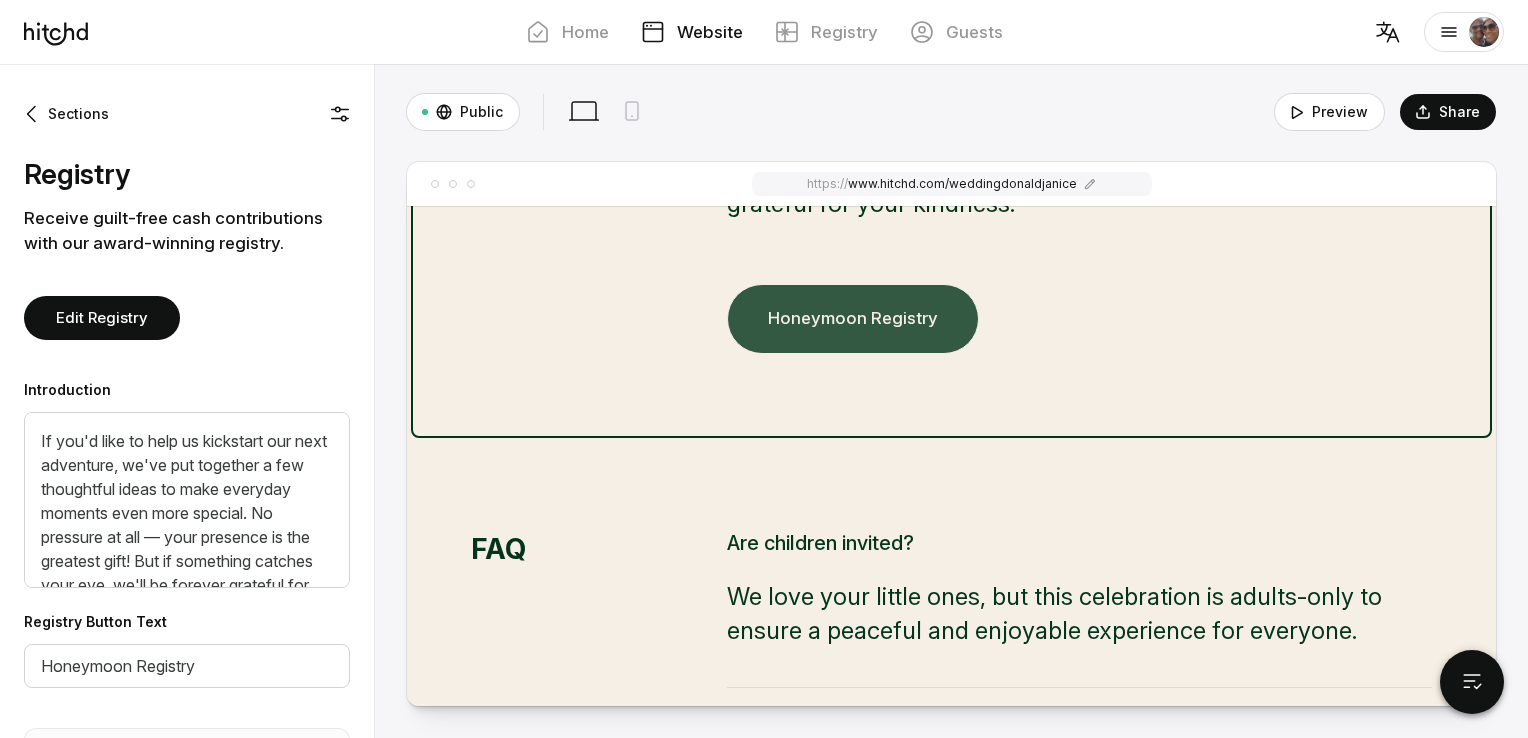 click on "Honeymoon Registry" at bounding box center [853, 319] 